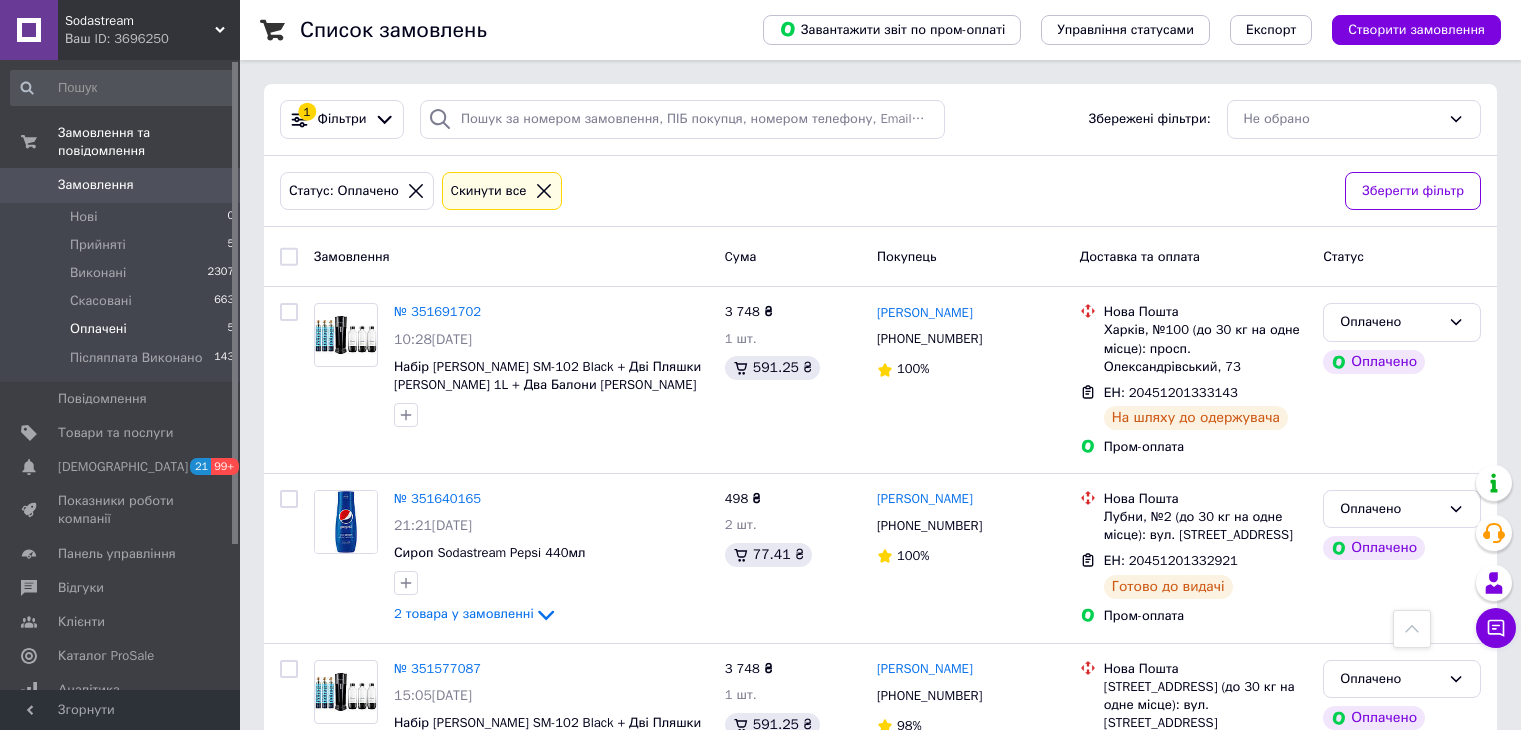 scroll, scrollTop: 495, scrollLeft: 0, axis: vertical 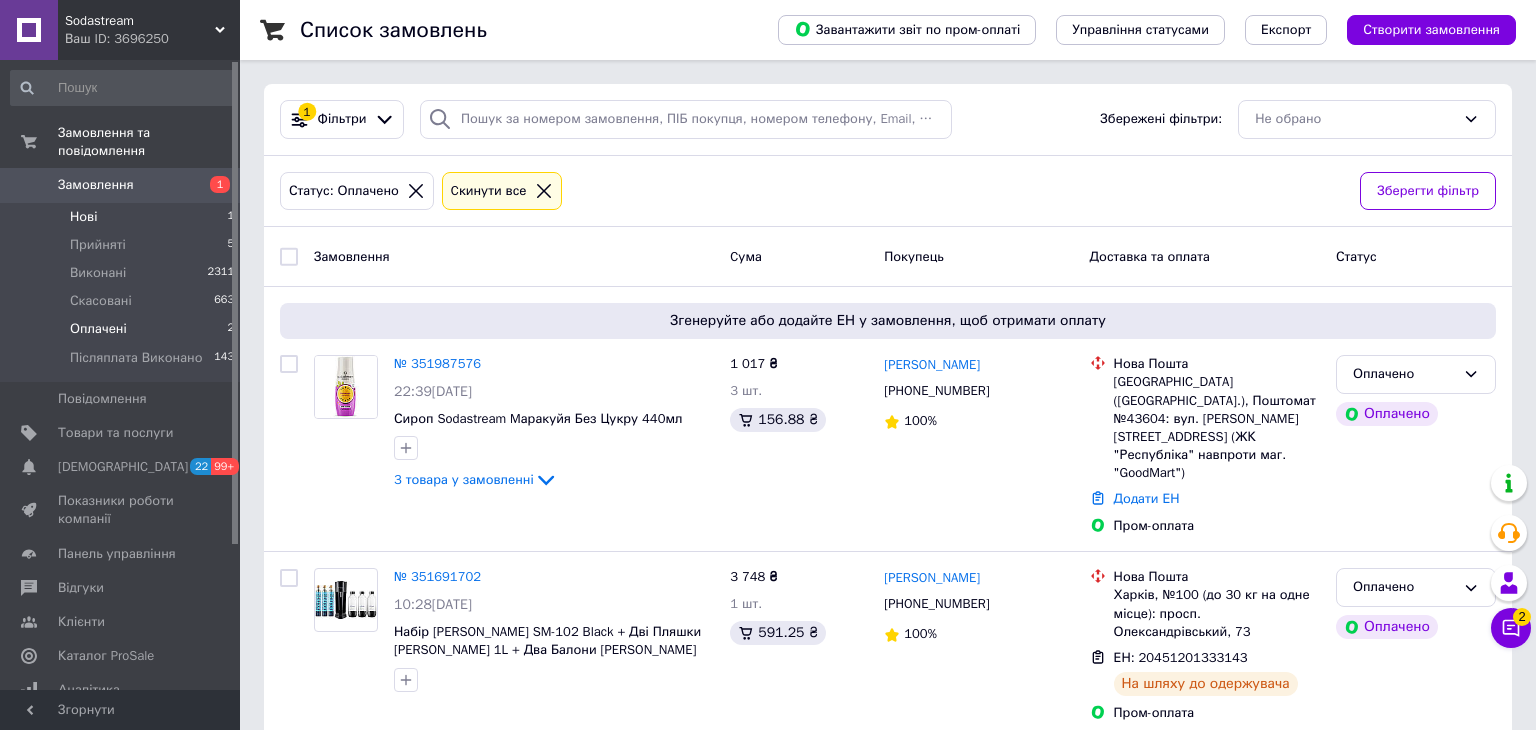 click on "Нові" at bounding box center [83, 217] 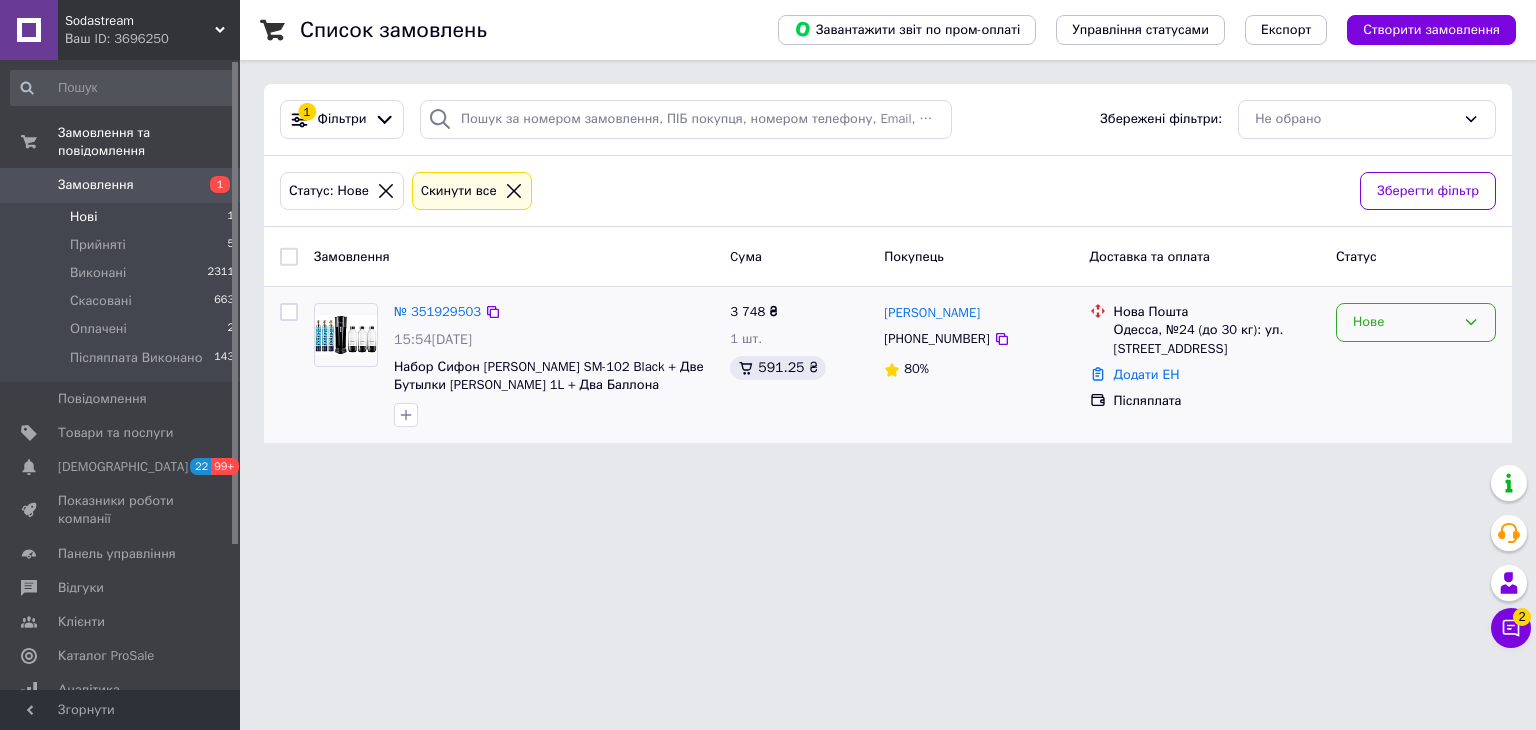 click on "Нове" at bounding box center (1404, 322) 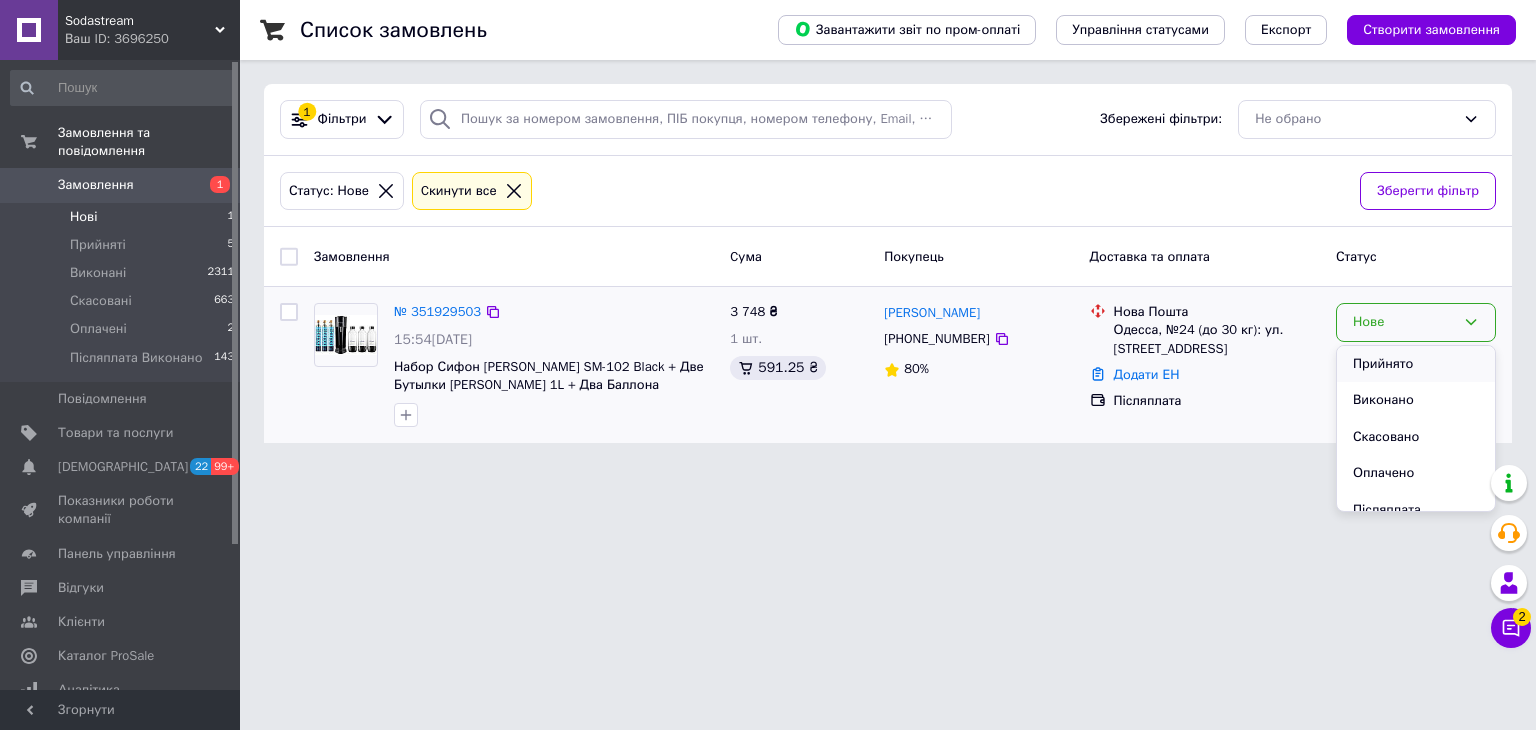 click on "Прийнято" at bounding box center [1416, 364] 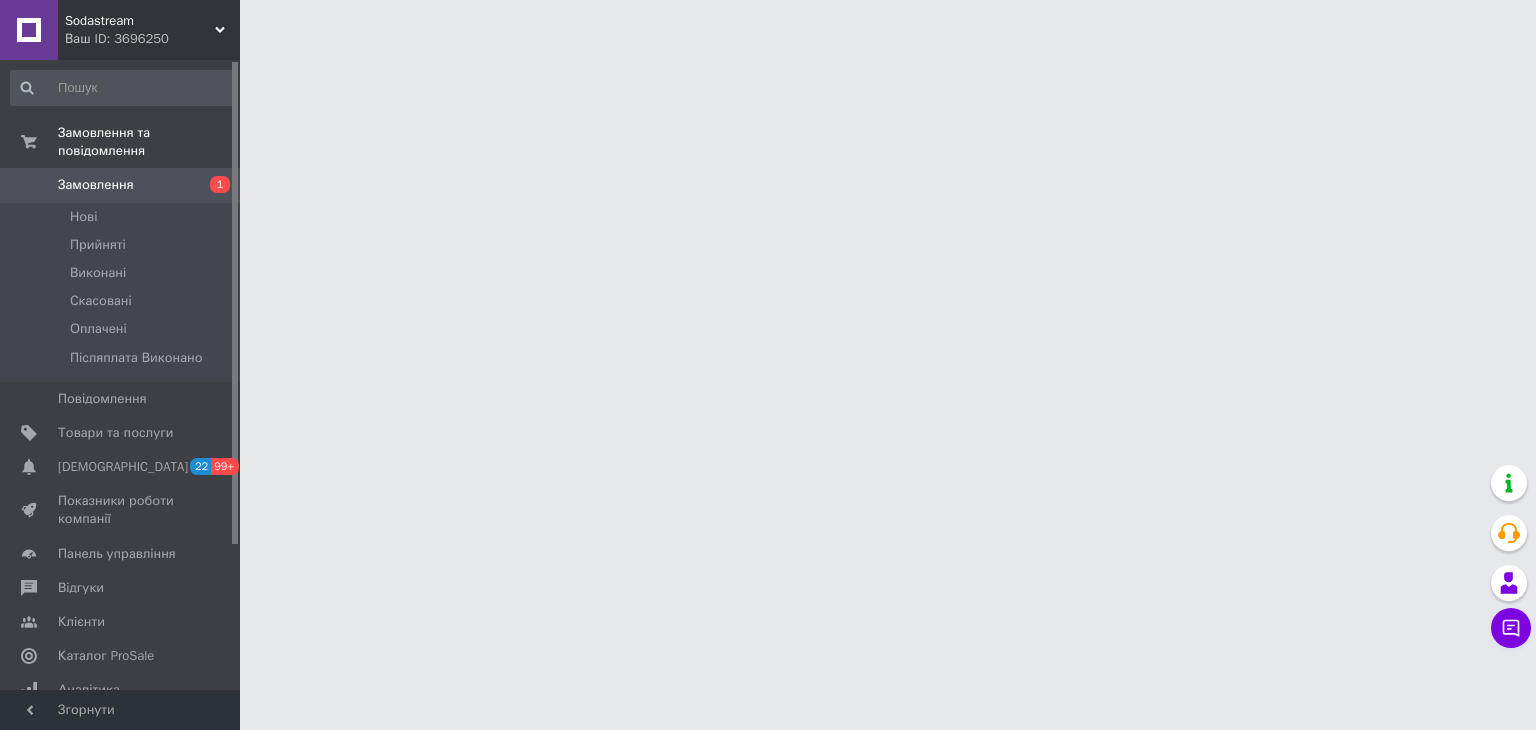 scroll, scrollTop: 0, scrollLeft: 0, axis: both 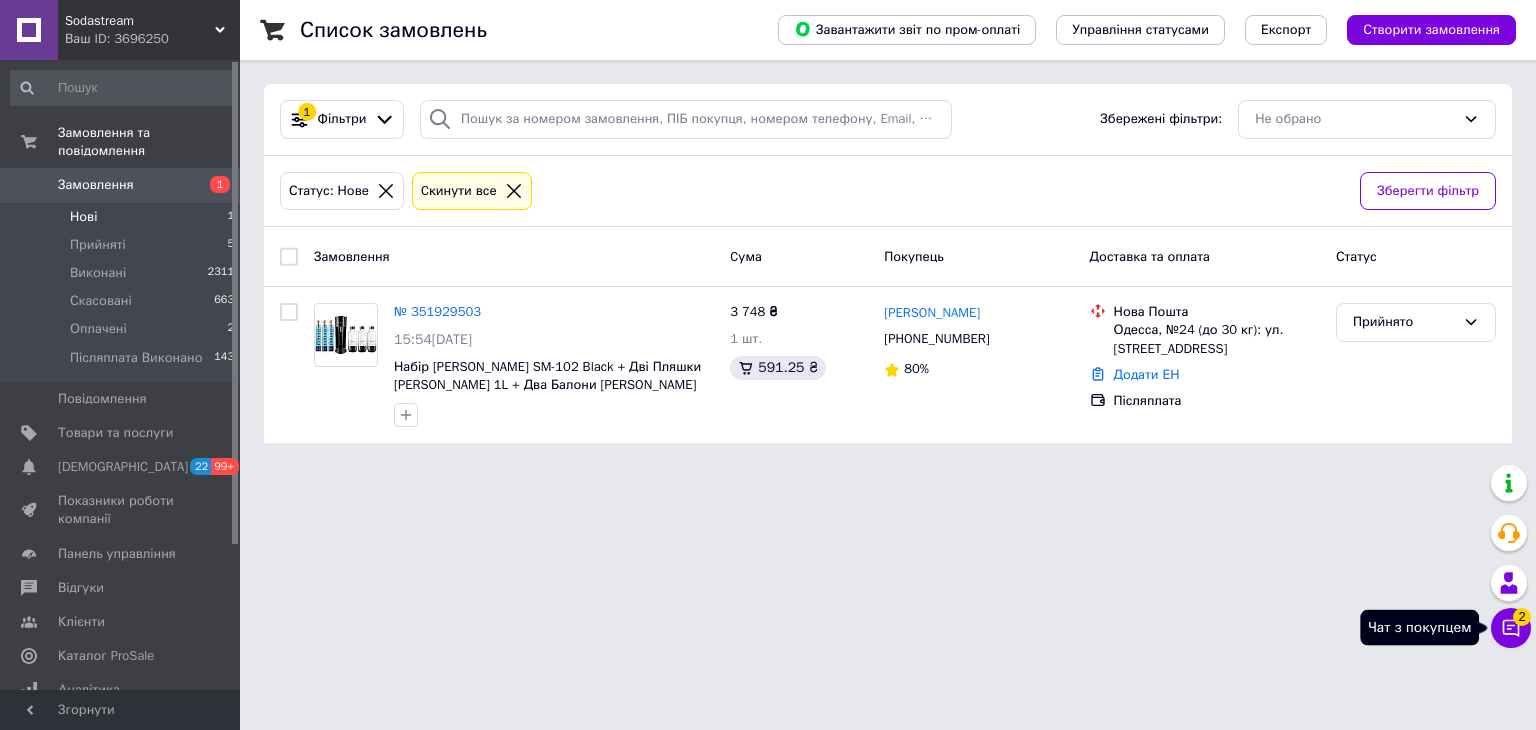 click 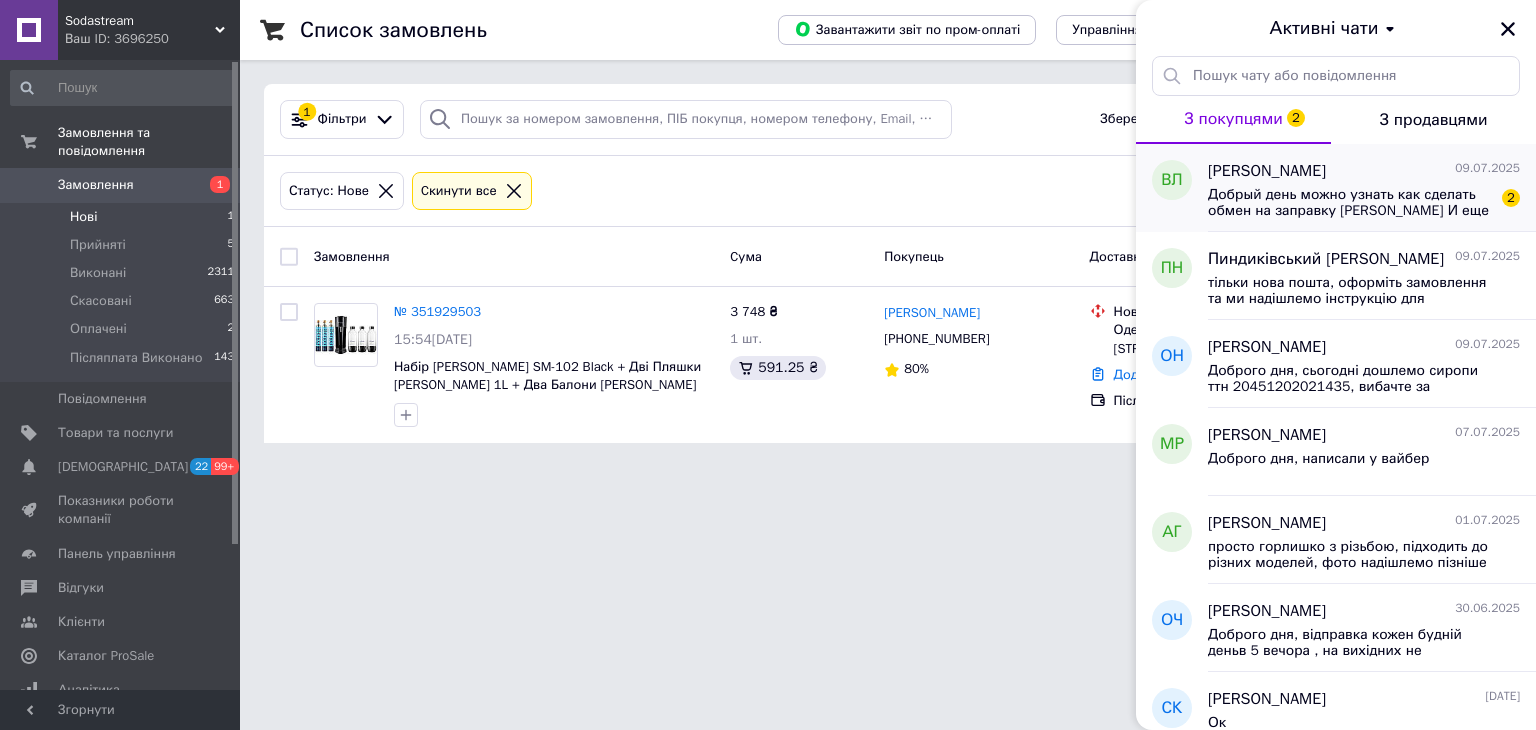 click on "Добрый день можно узнать как сделать обмен на заправку Балон филипс
И еще можно ли купить еще один чтобы было удобно менять или два" at bounding box center (1350, 203) 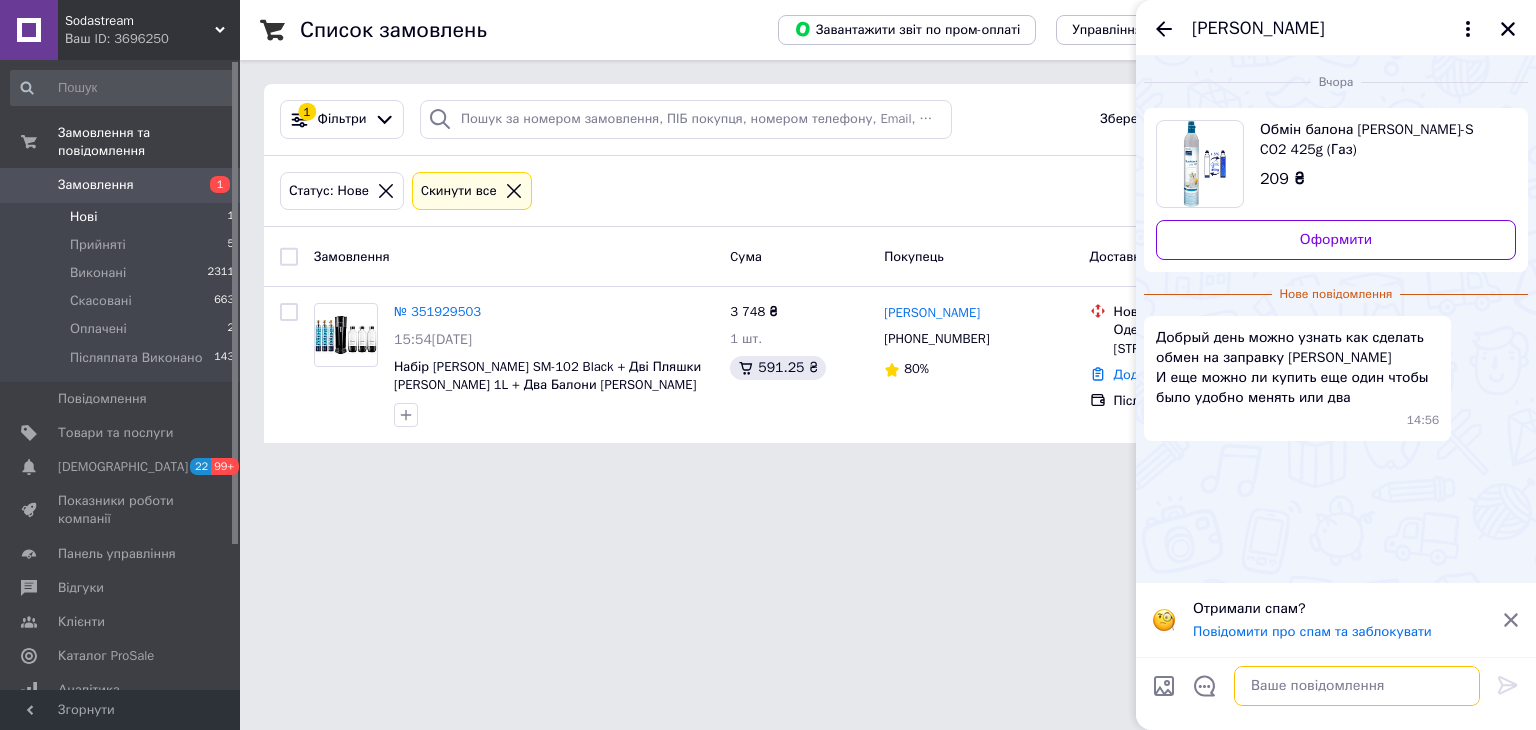 click at bounding box center [1357, 686] 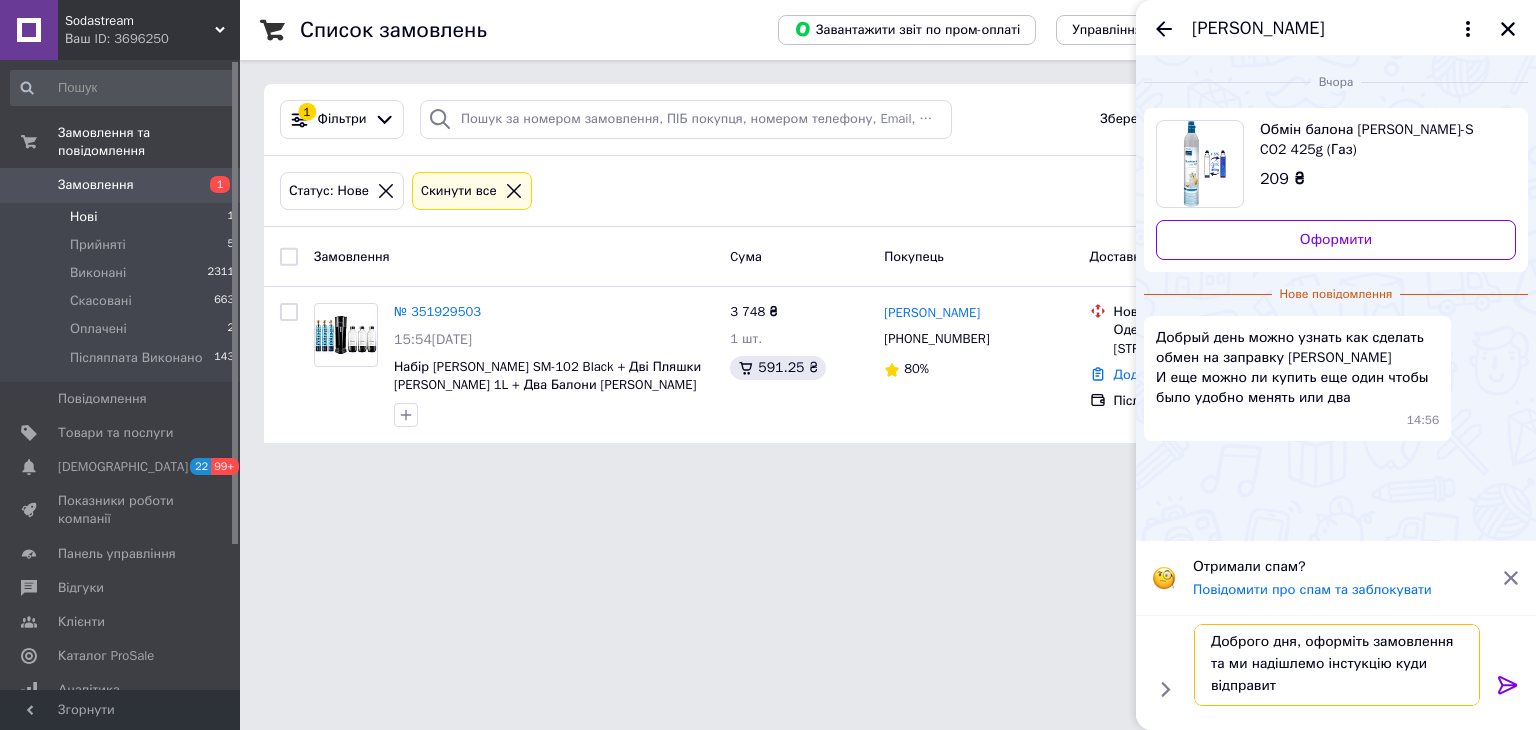scroll, scrollTop: 1, scrollLeft: 0, axis: vertical 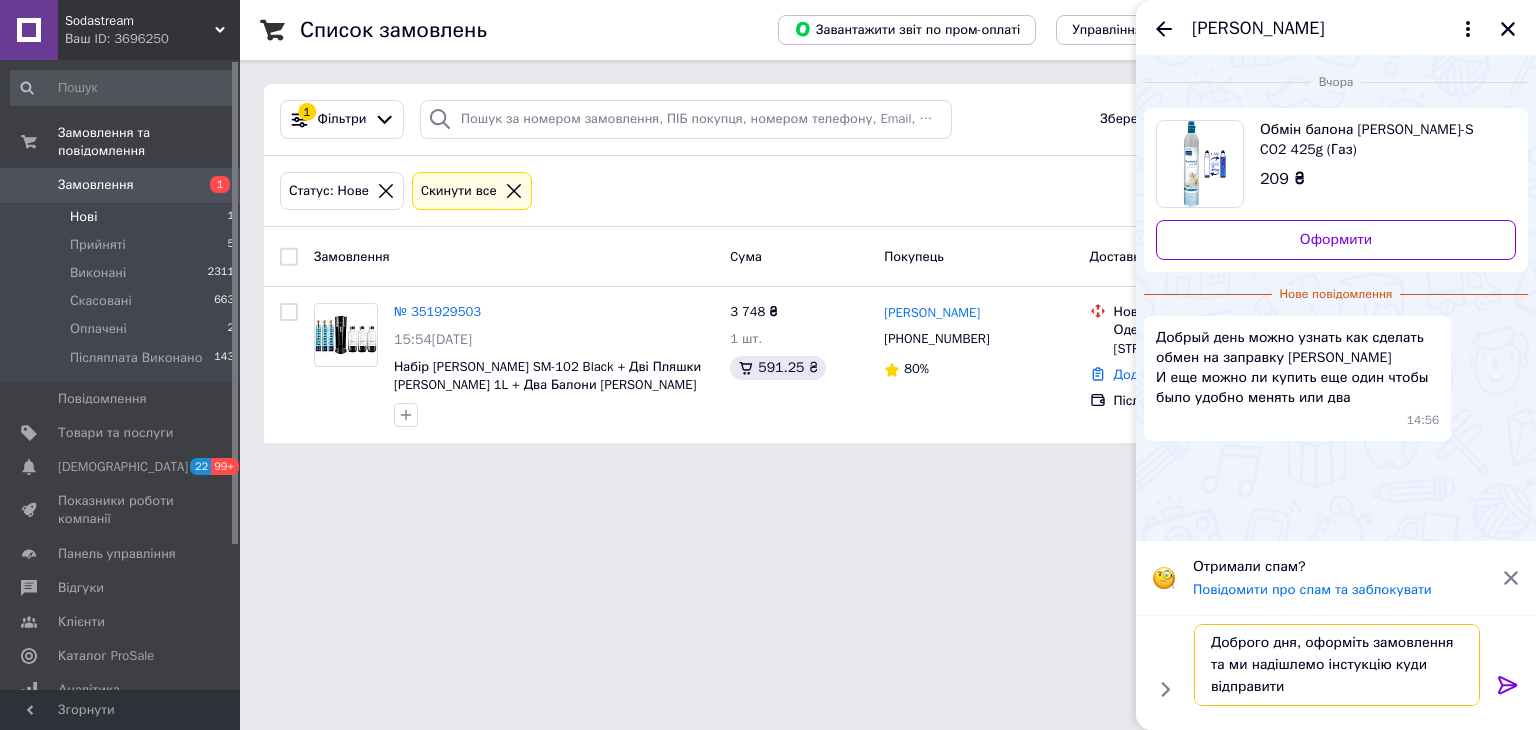 type on "Доброго дня, оформіть замовлення та ми надішлемо інстукцію куди відправити" 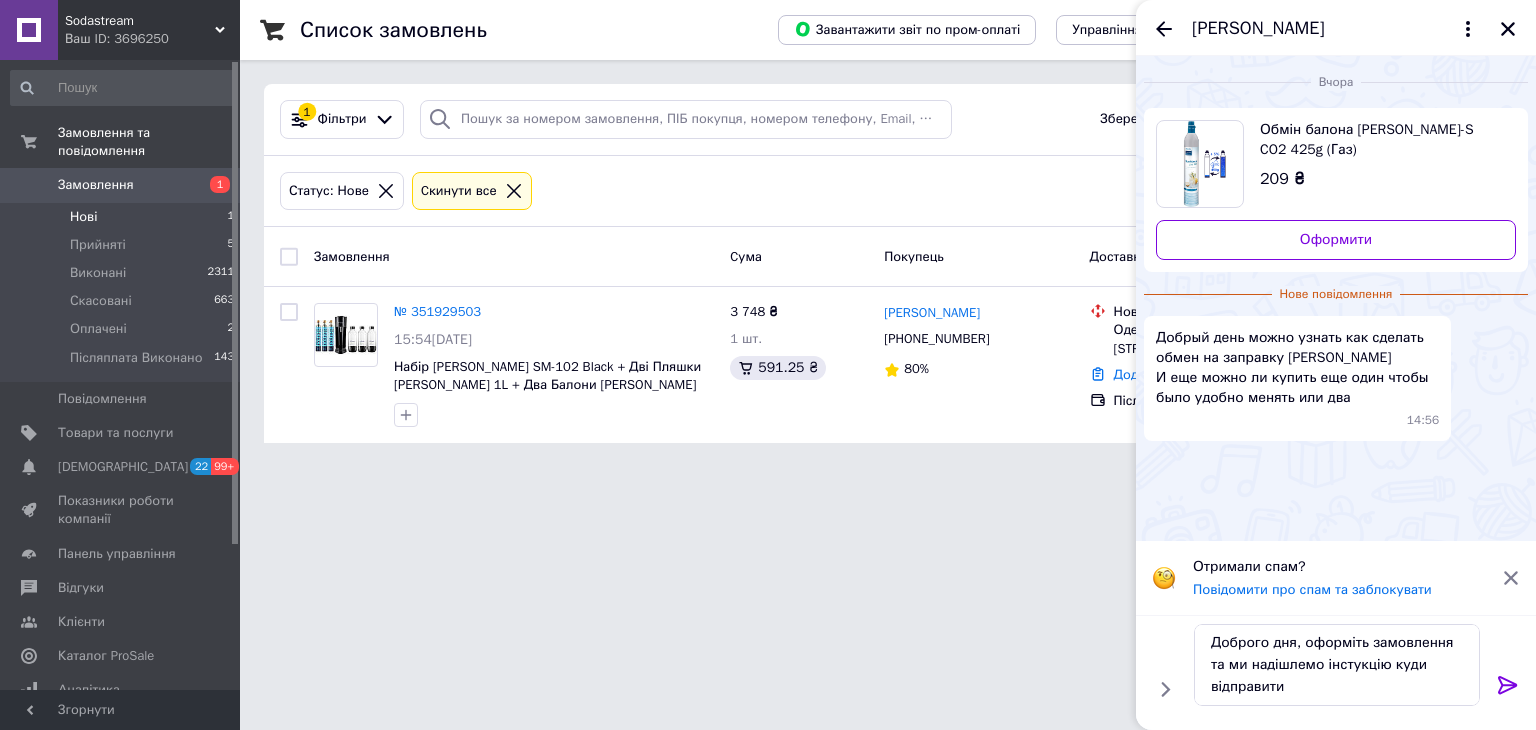 click 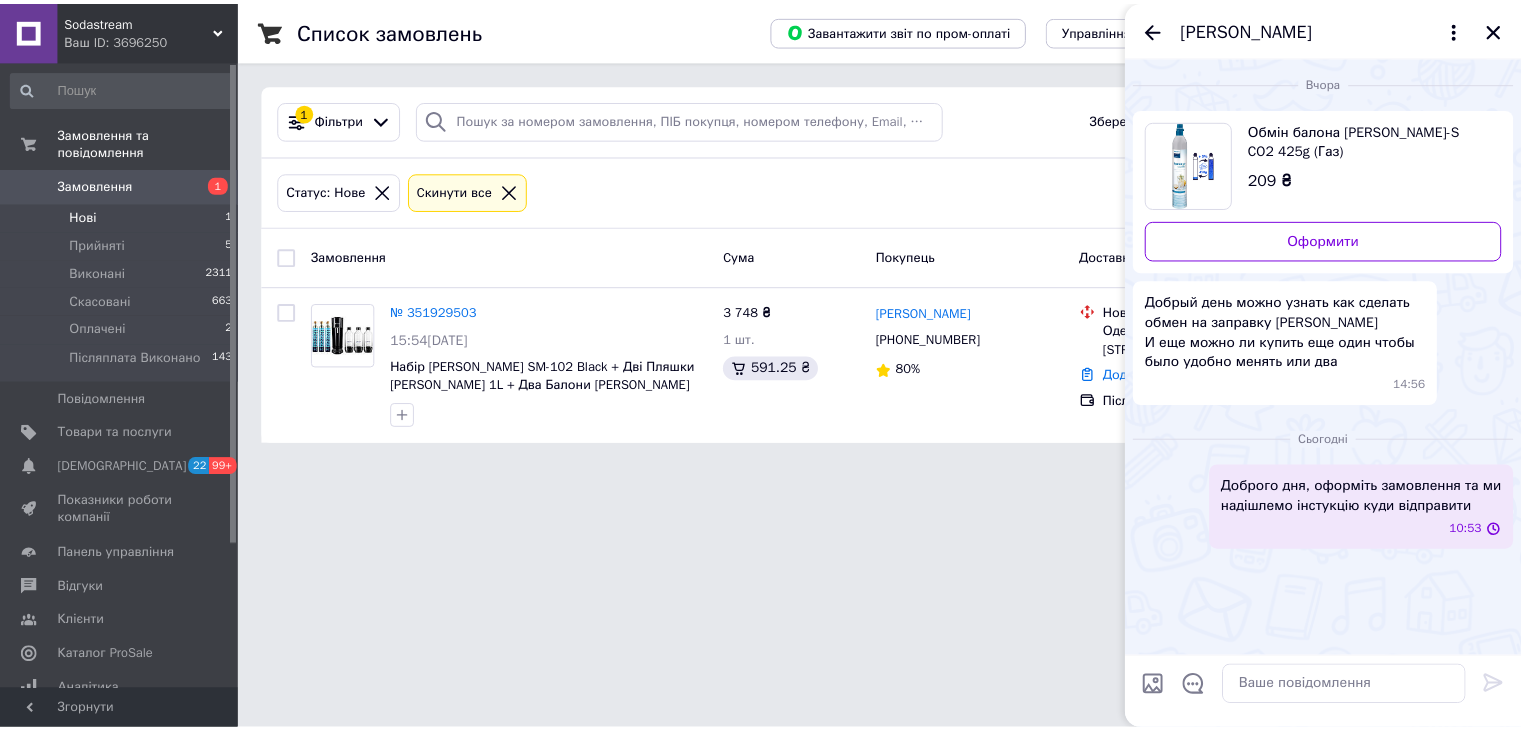 scroll, scrollTop: 0, scrollLeft: 0, axis: both 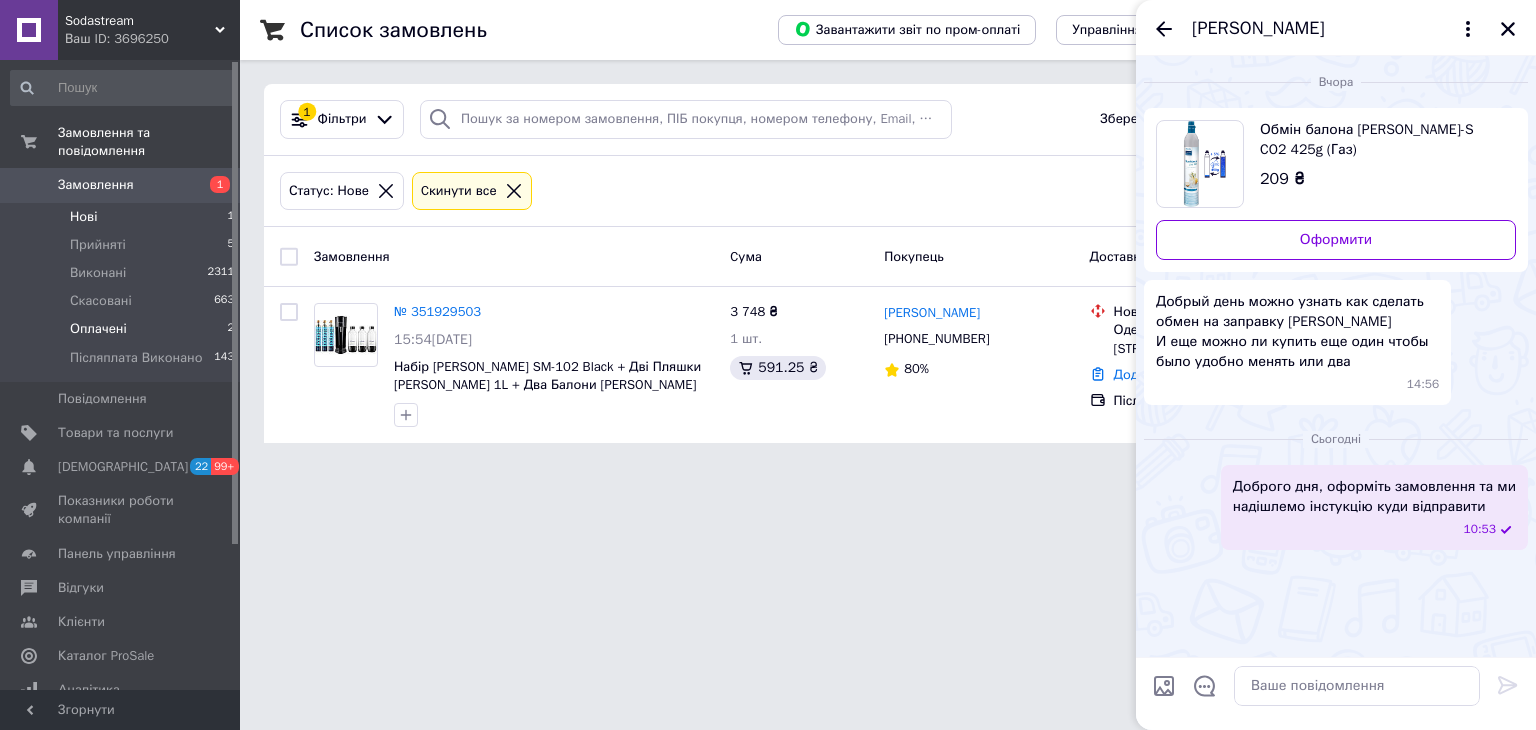 click on "Оплачені 2" at bounding box center [123, 329] 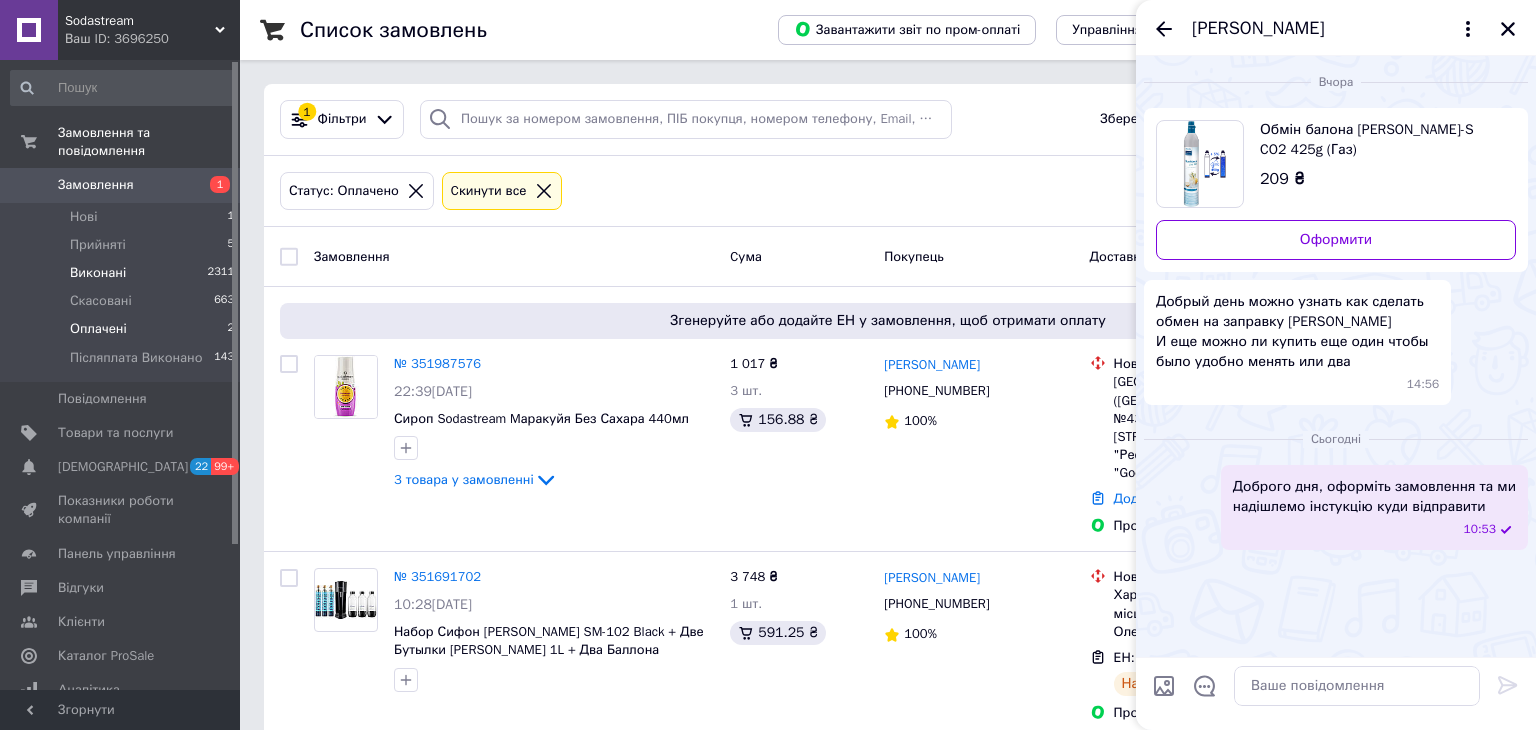 click on "Виконані" at bounding box center (98, 273) 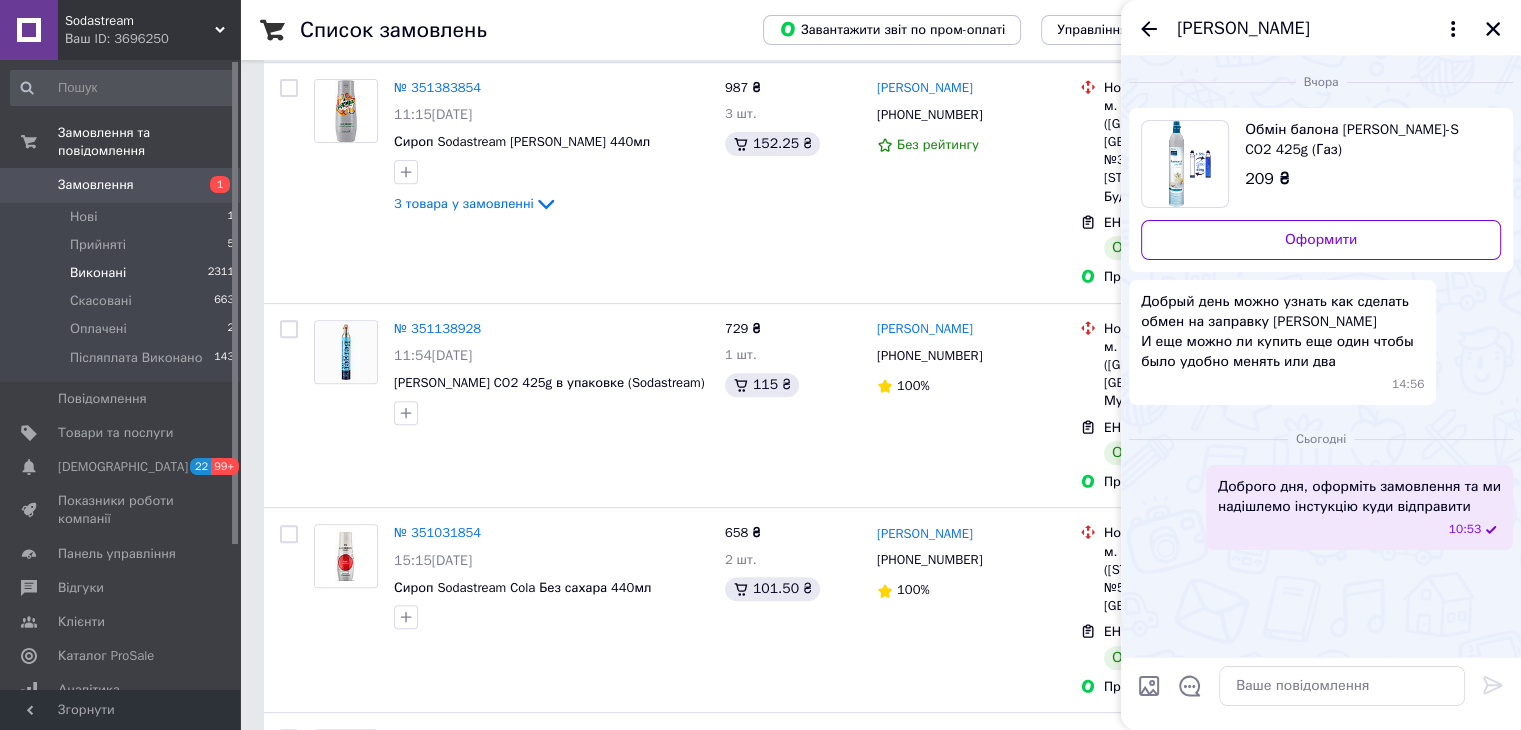 scroll, scrollTop: 800, scrollLeft: 0, axis: vertical 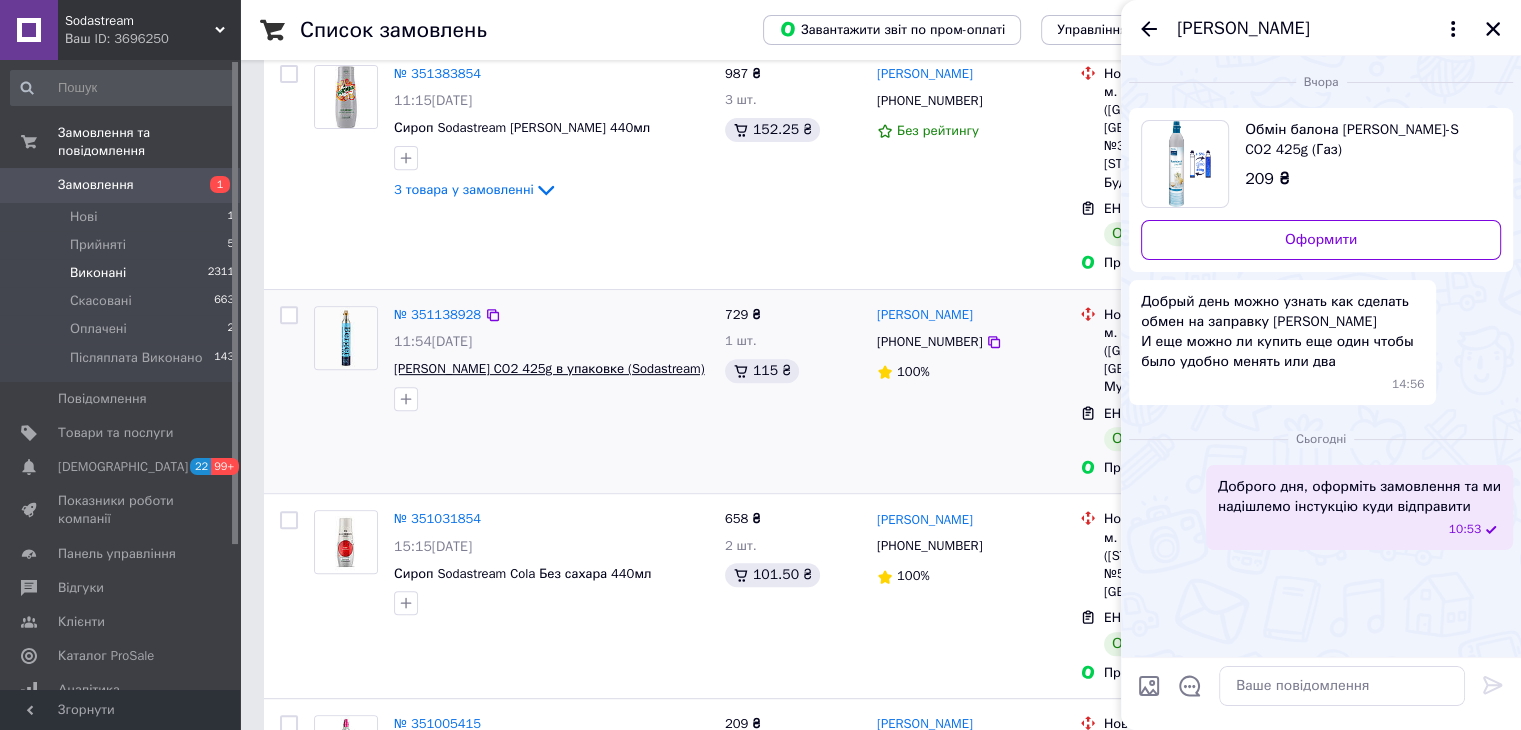 click on "Баллон Berger CO2 425g в упаковке (Sodastream)" at bounding box center (549, 368) 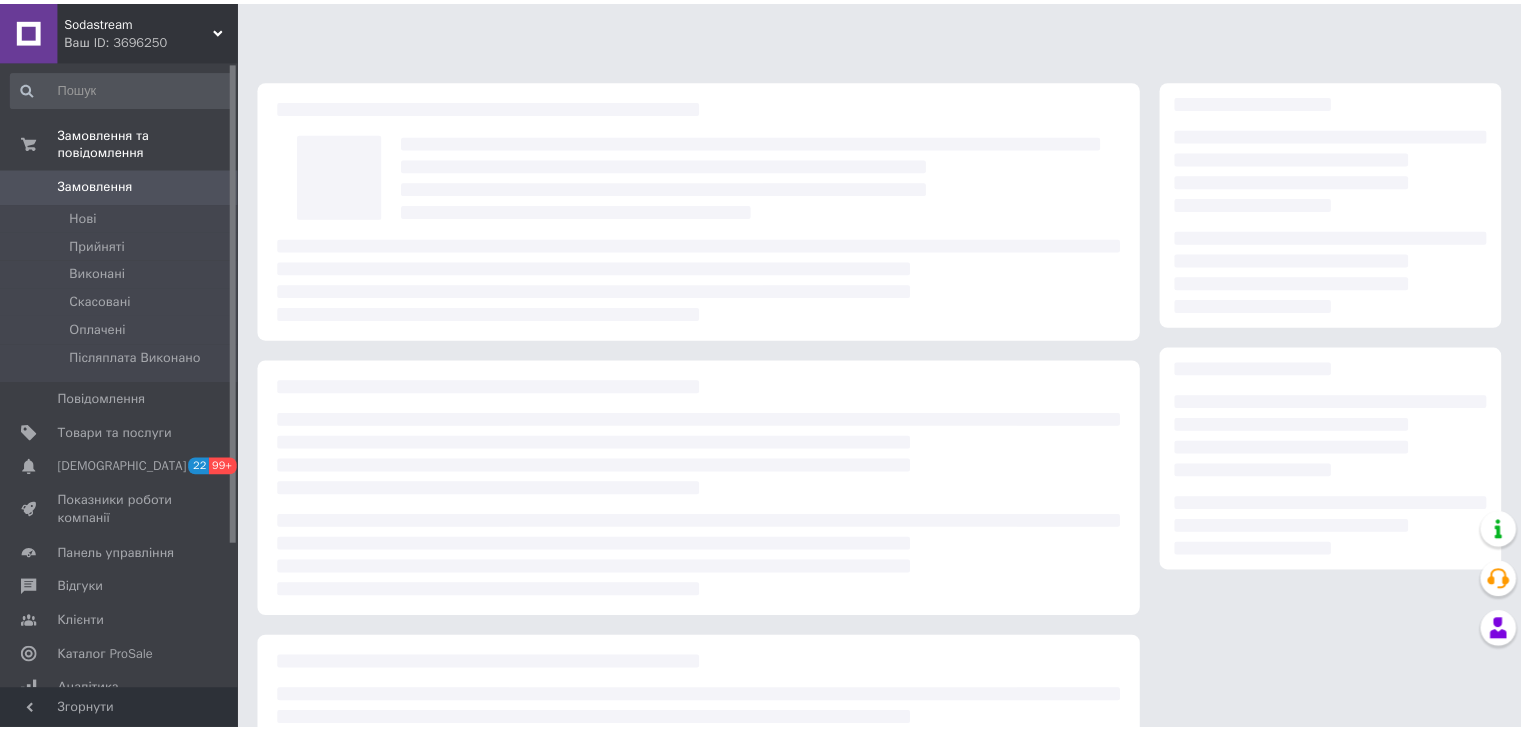 scroll, scrollTop: 0, scrollLeft: 0, axis: both 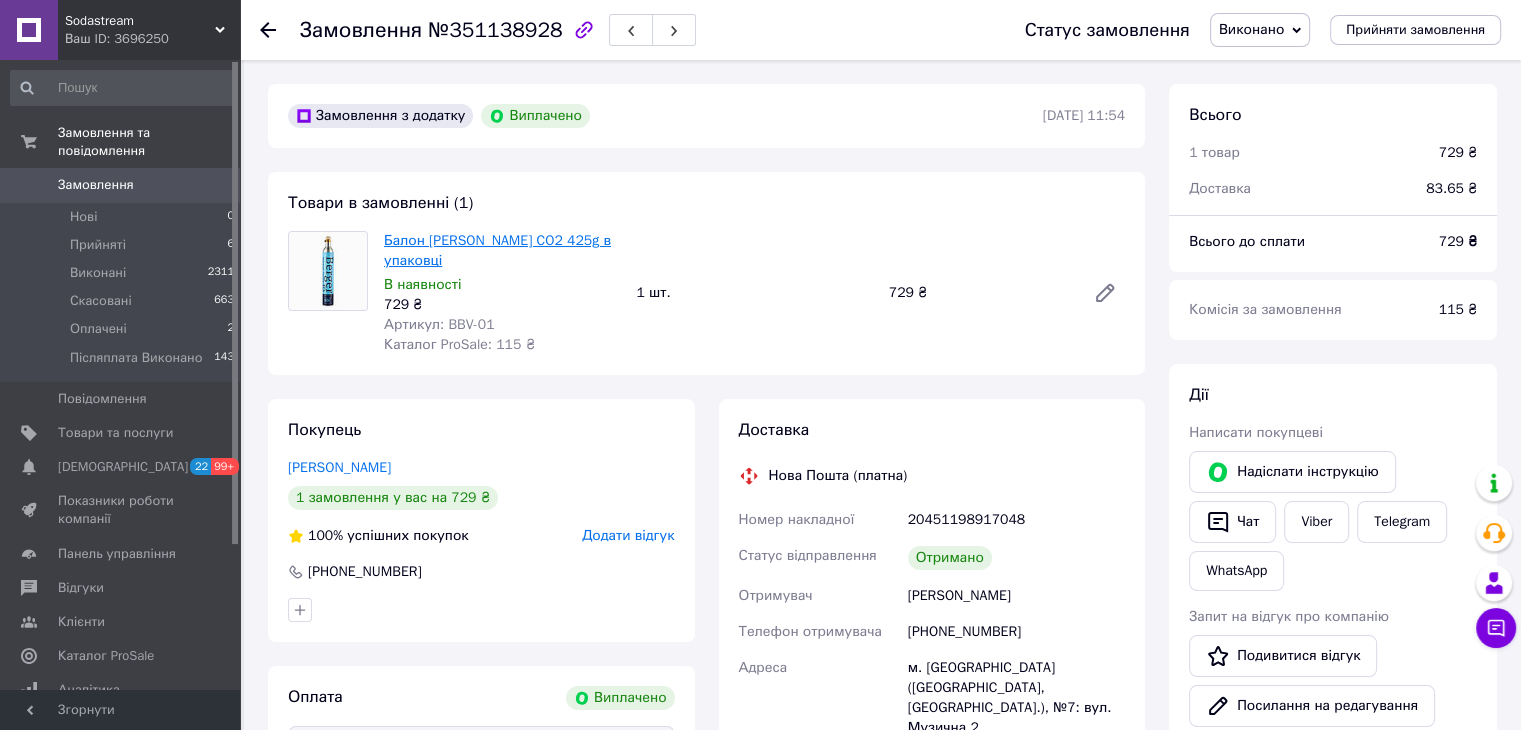click on "Балон [PERSON_NAME] CO2 425g в упаковці" at bounding box center [497, 250] 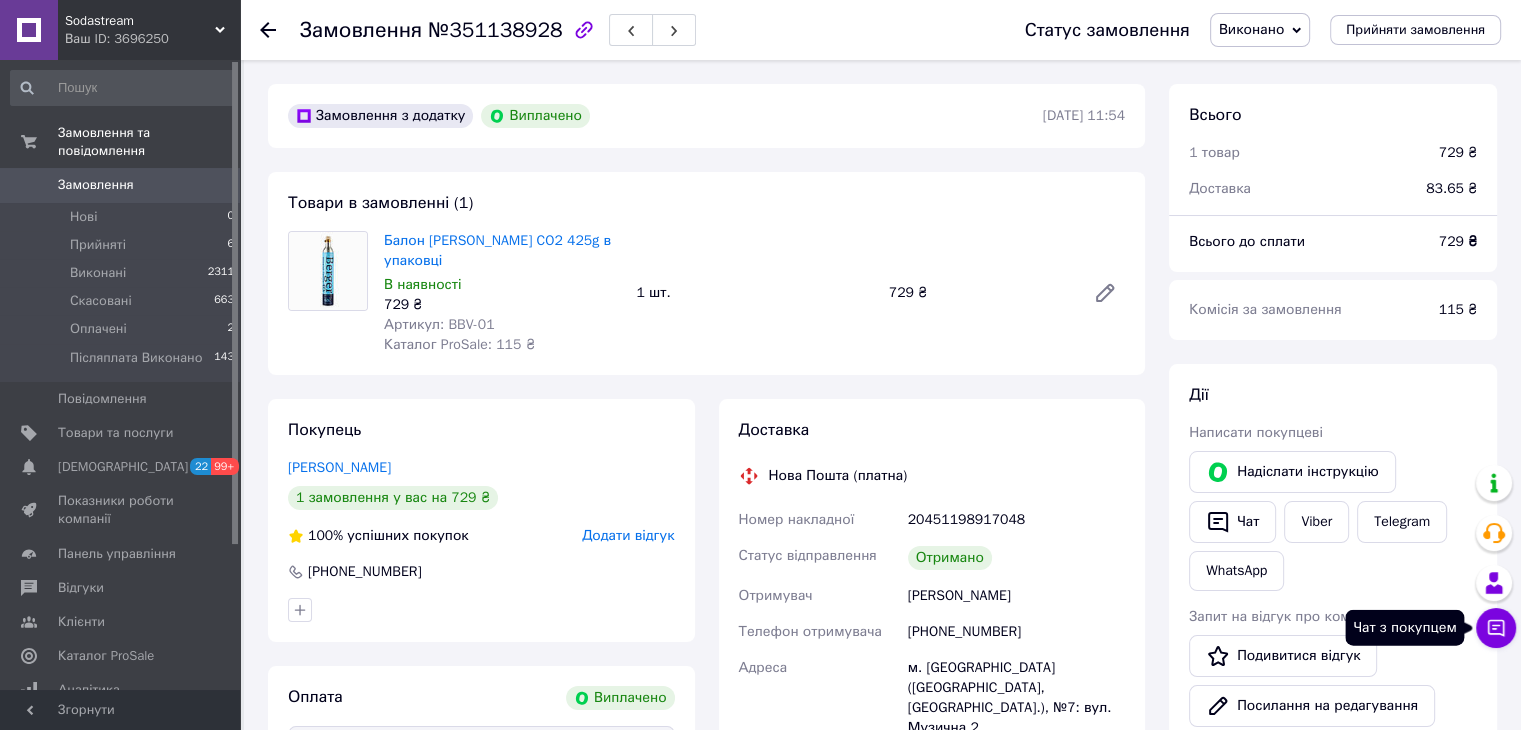 click 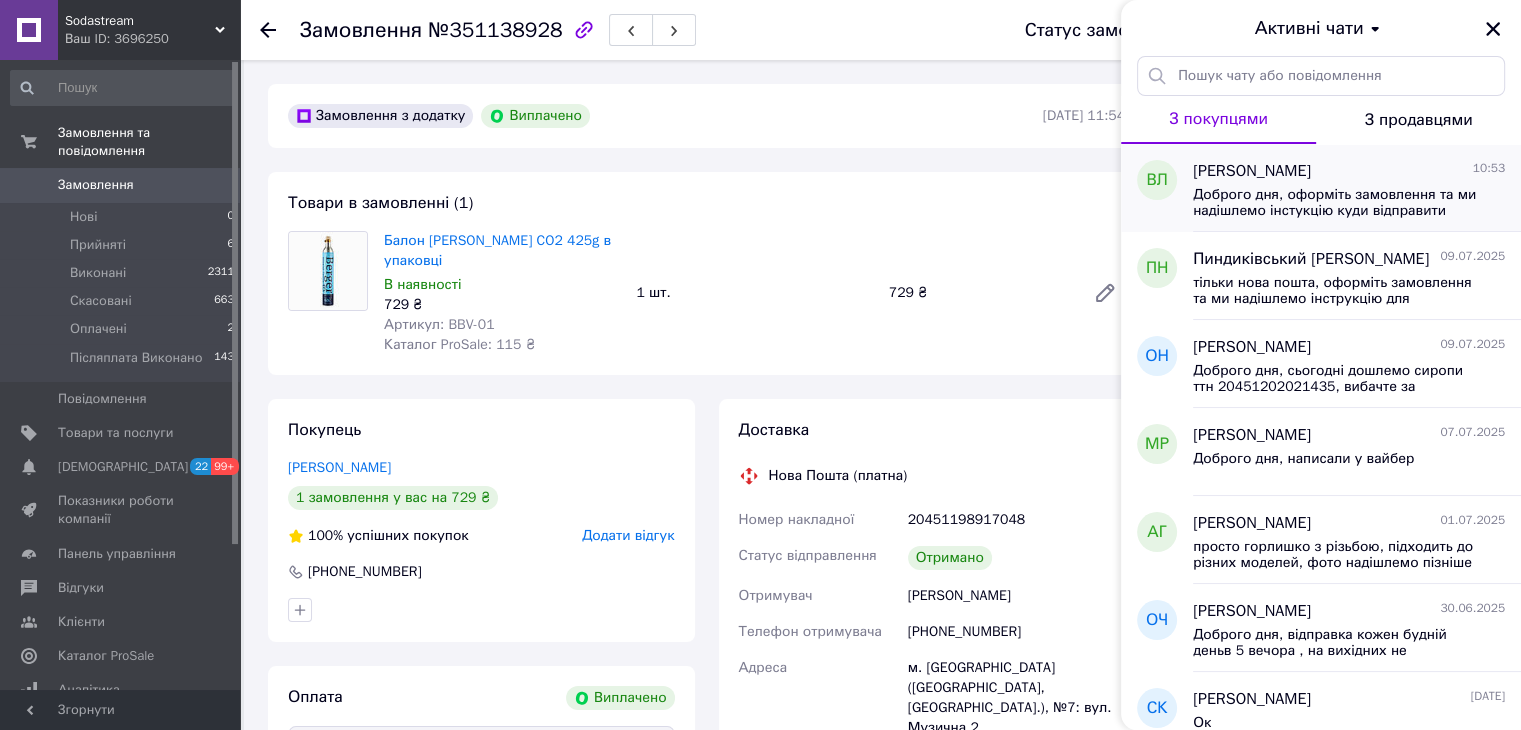 click on "Доброго дня, оформіть замовлення та ми надішлемо інстукцію куди відправити" at bounding box center (1335, 203) 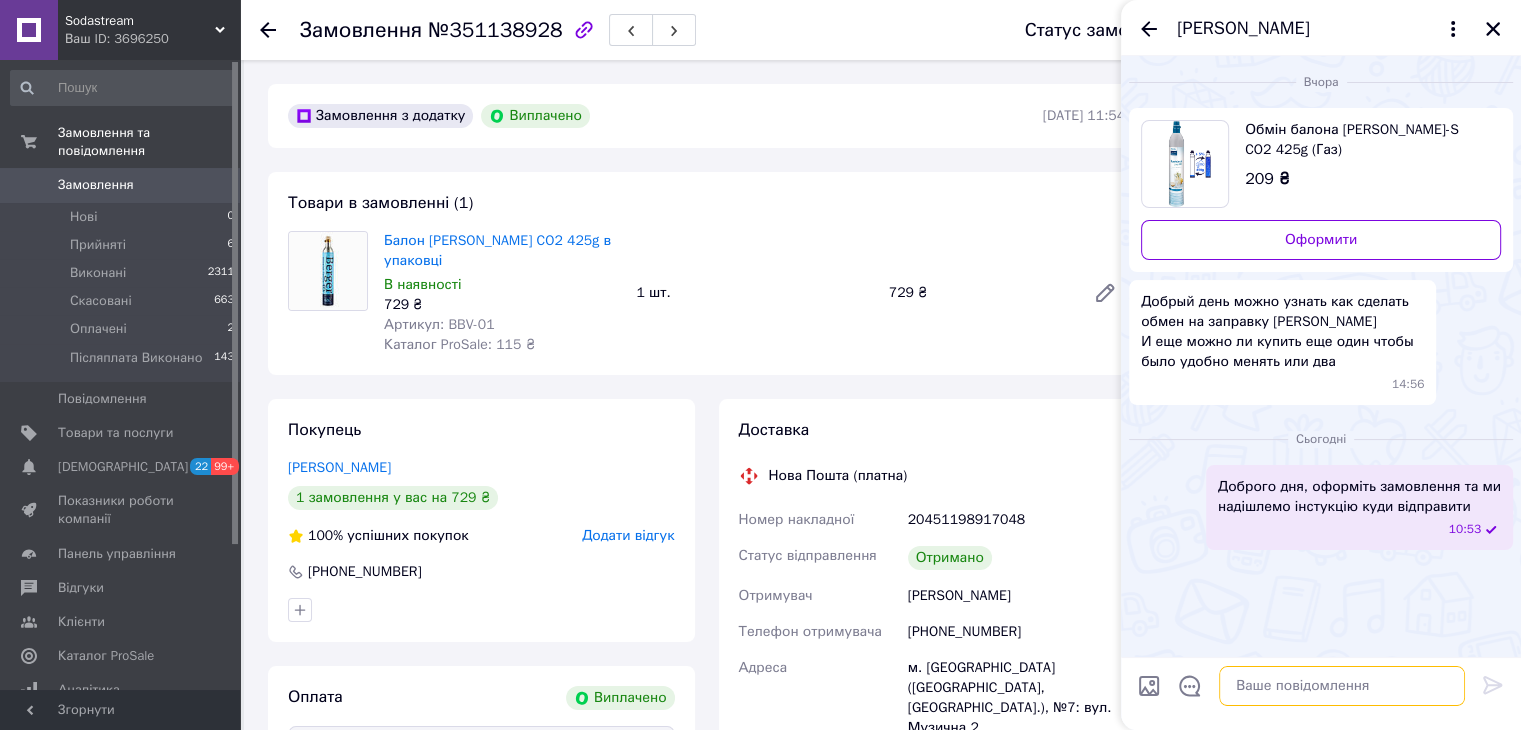 click at bounding box center [1342, 686] 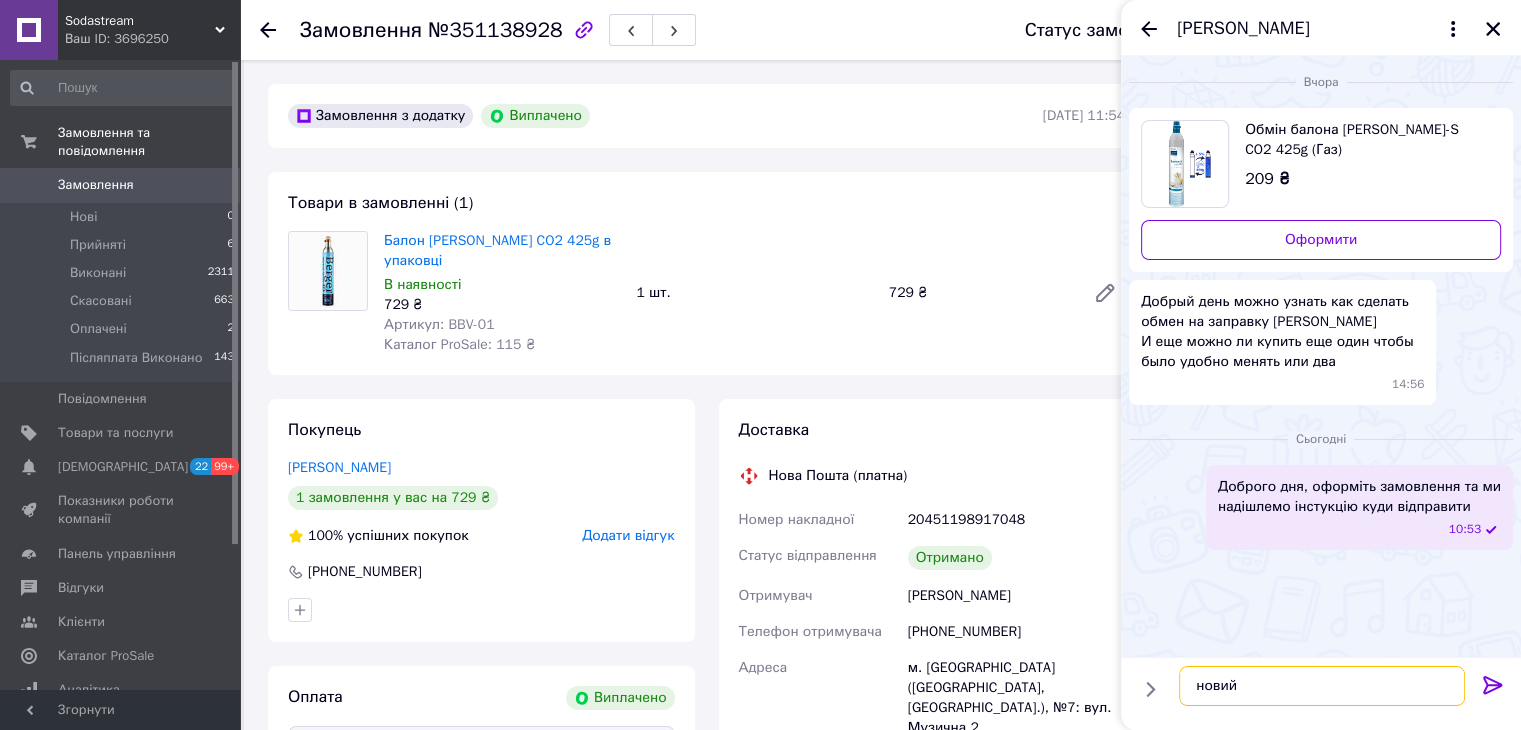 paste on "https://sodastream.prom.ua/ua/p1632666918-ballon-berger-co2.html" 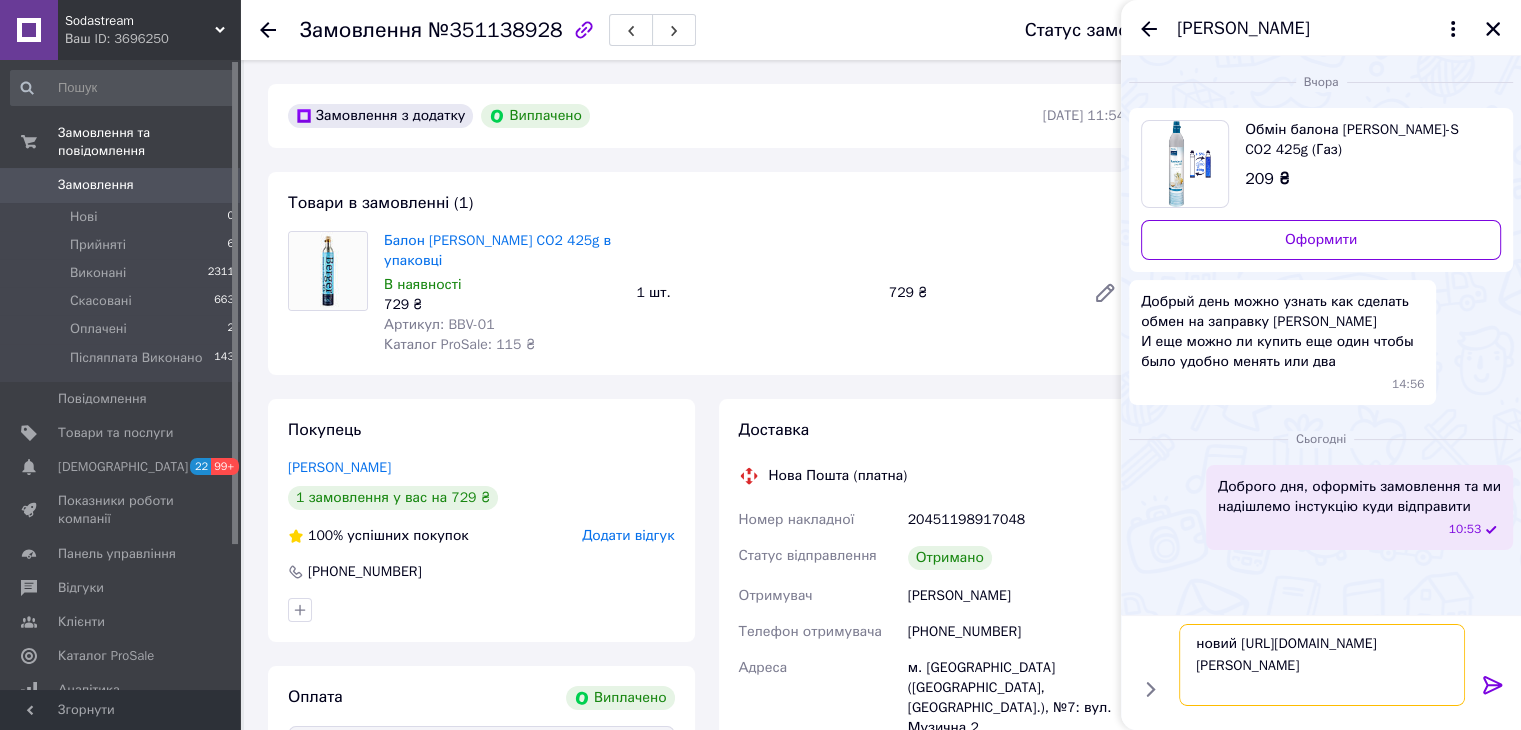 type on "новий https://sodastream.prom.ua/ua/p1632666918-ballon-berger-co2.html" 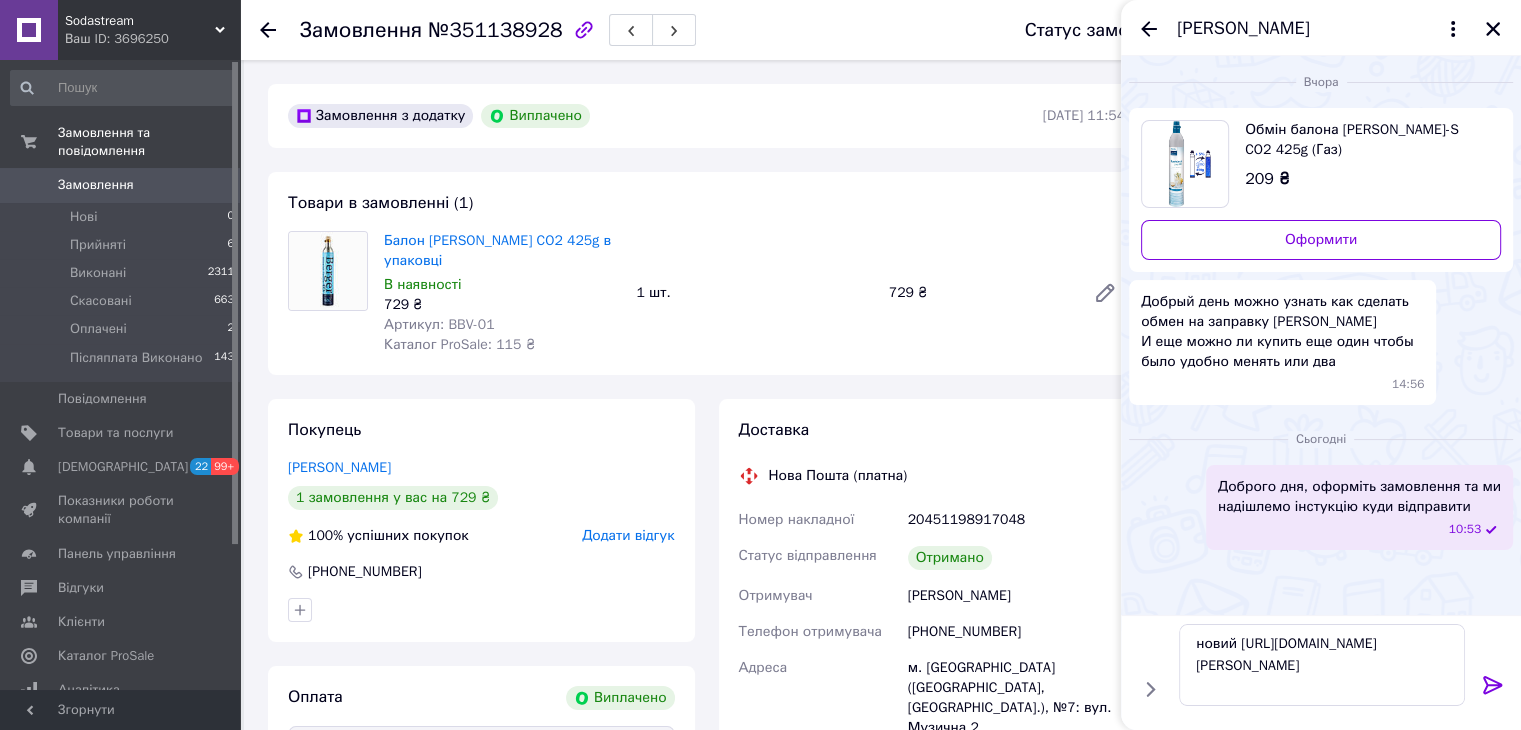 click 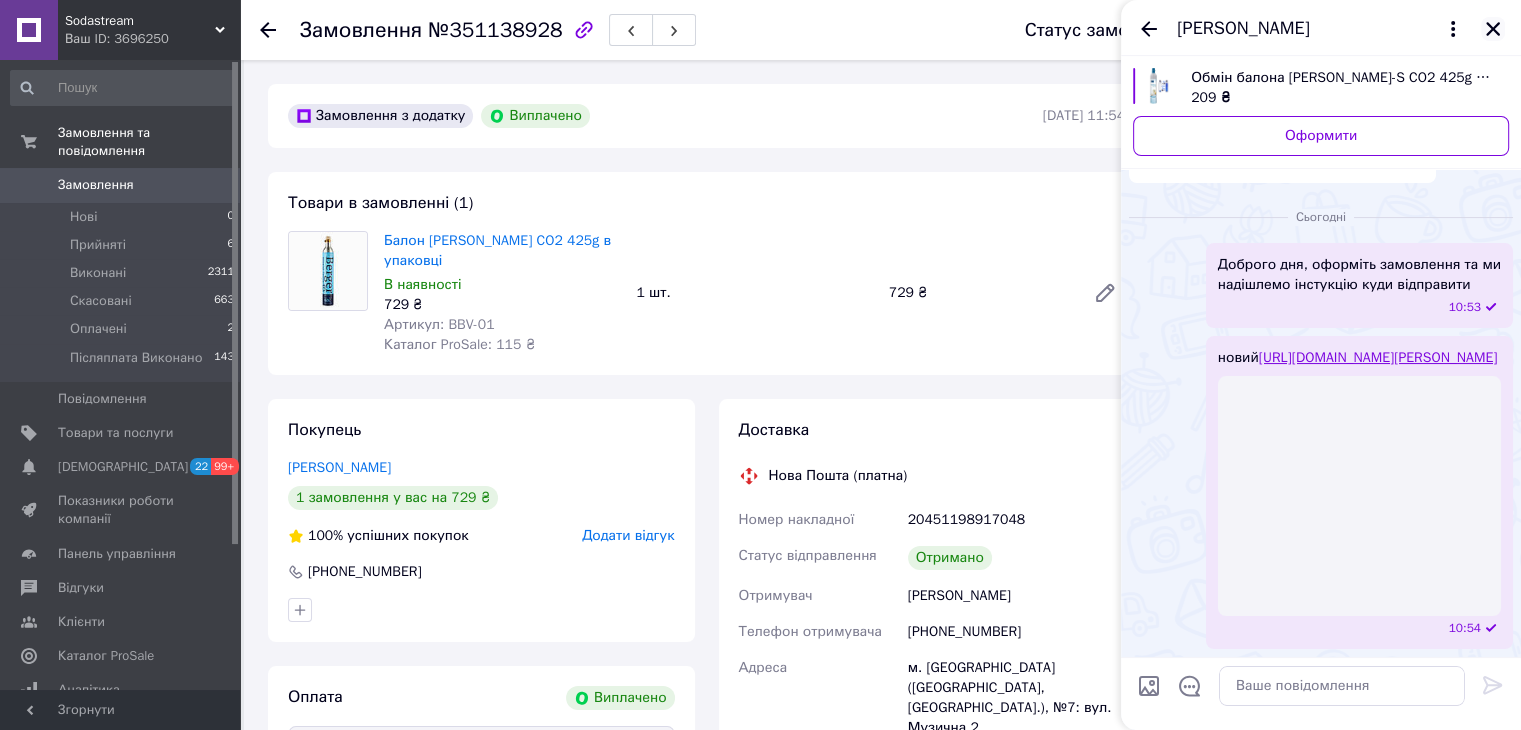 scroll, scrollTop: 208, scrollLeft: 0, axis: vertical 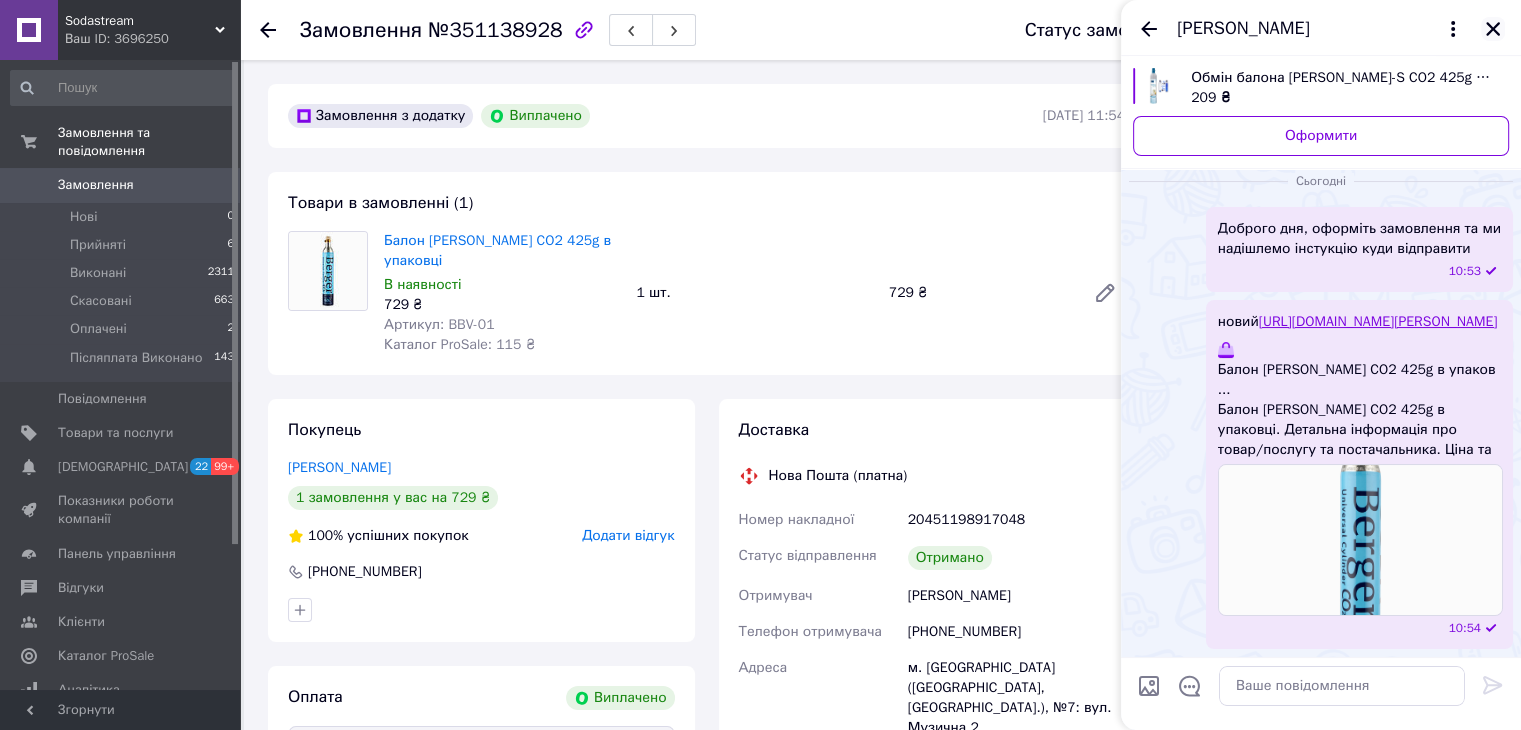 click 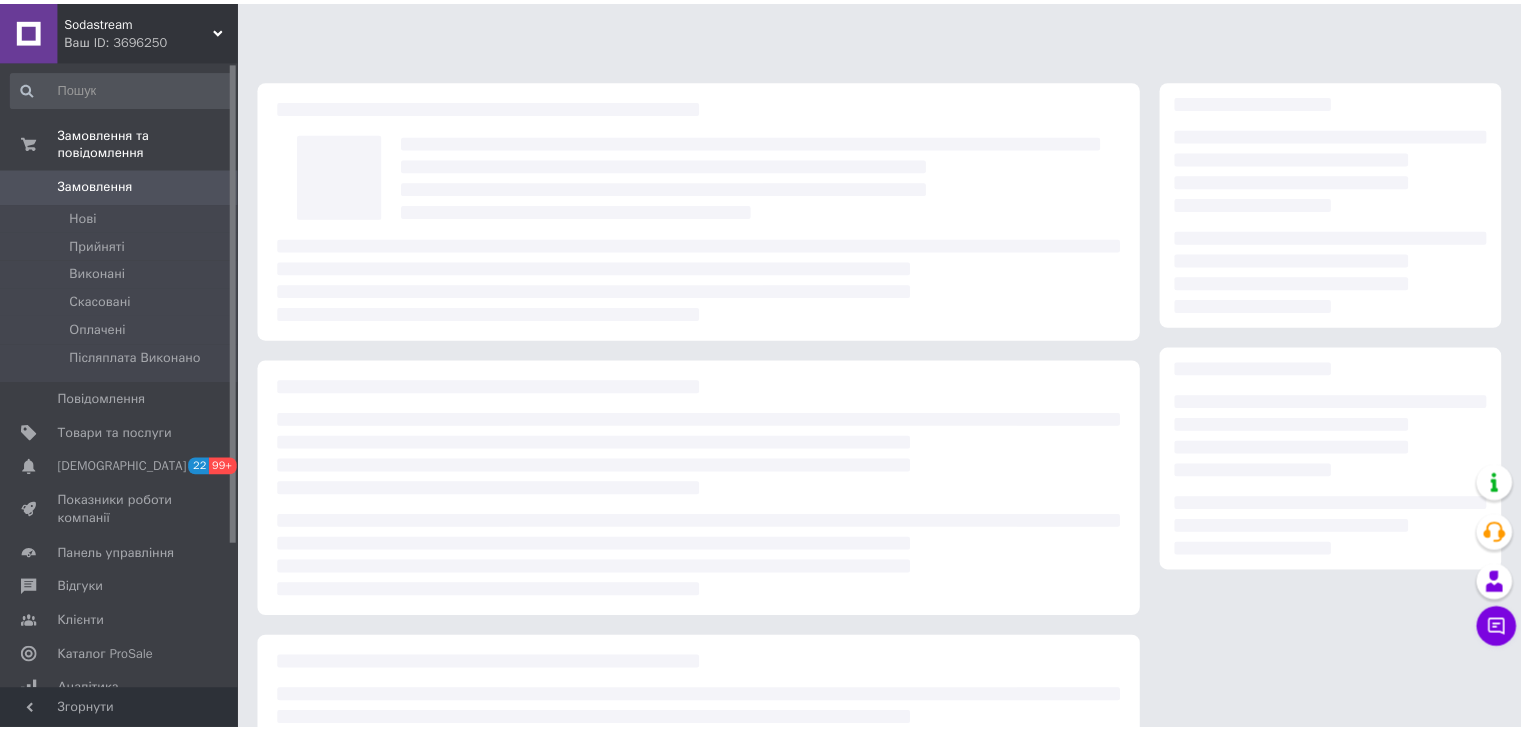 scroll, scrollTop: 0, scrollLeft: 0, axis: both 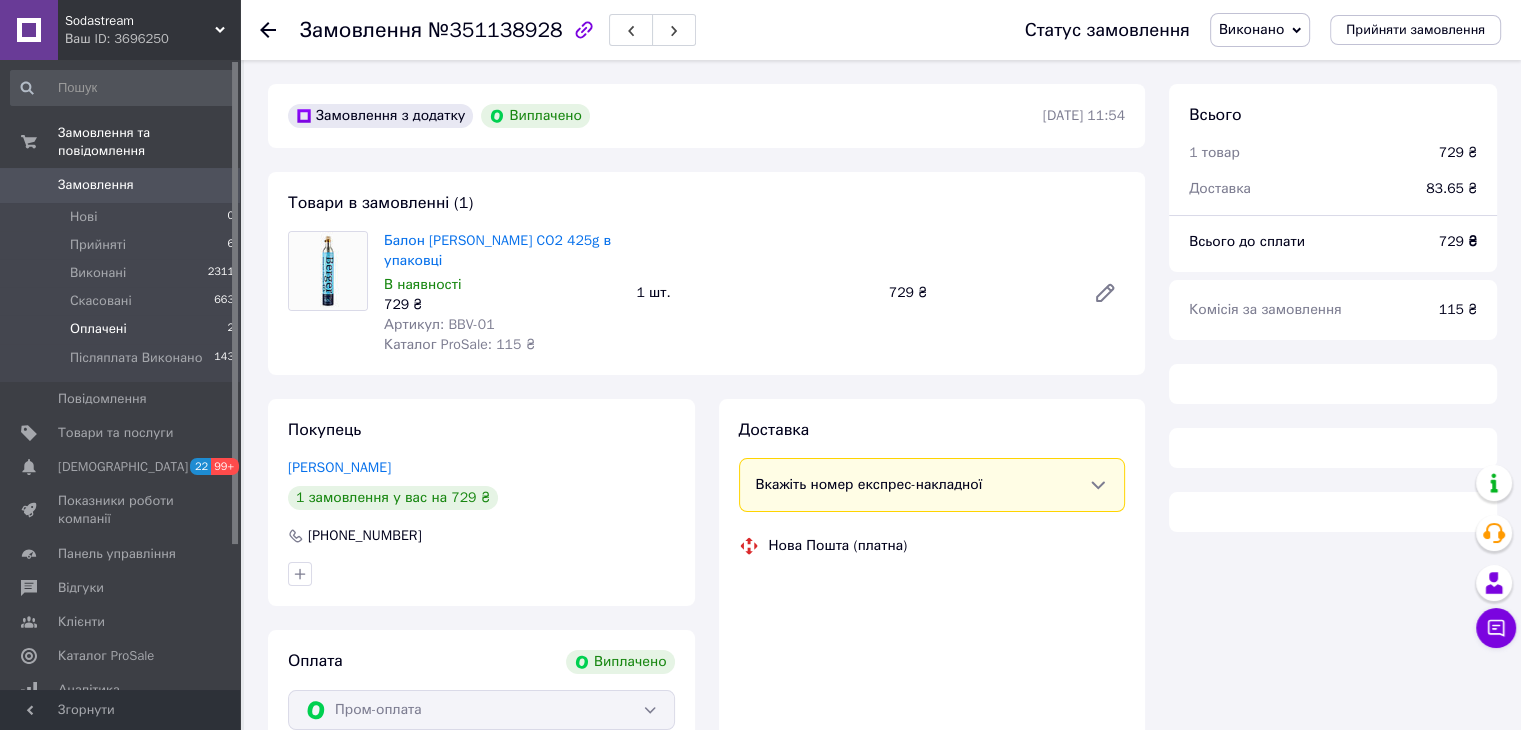 click on "Оплачені" at bounding box center [98, 329] 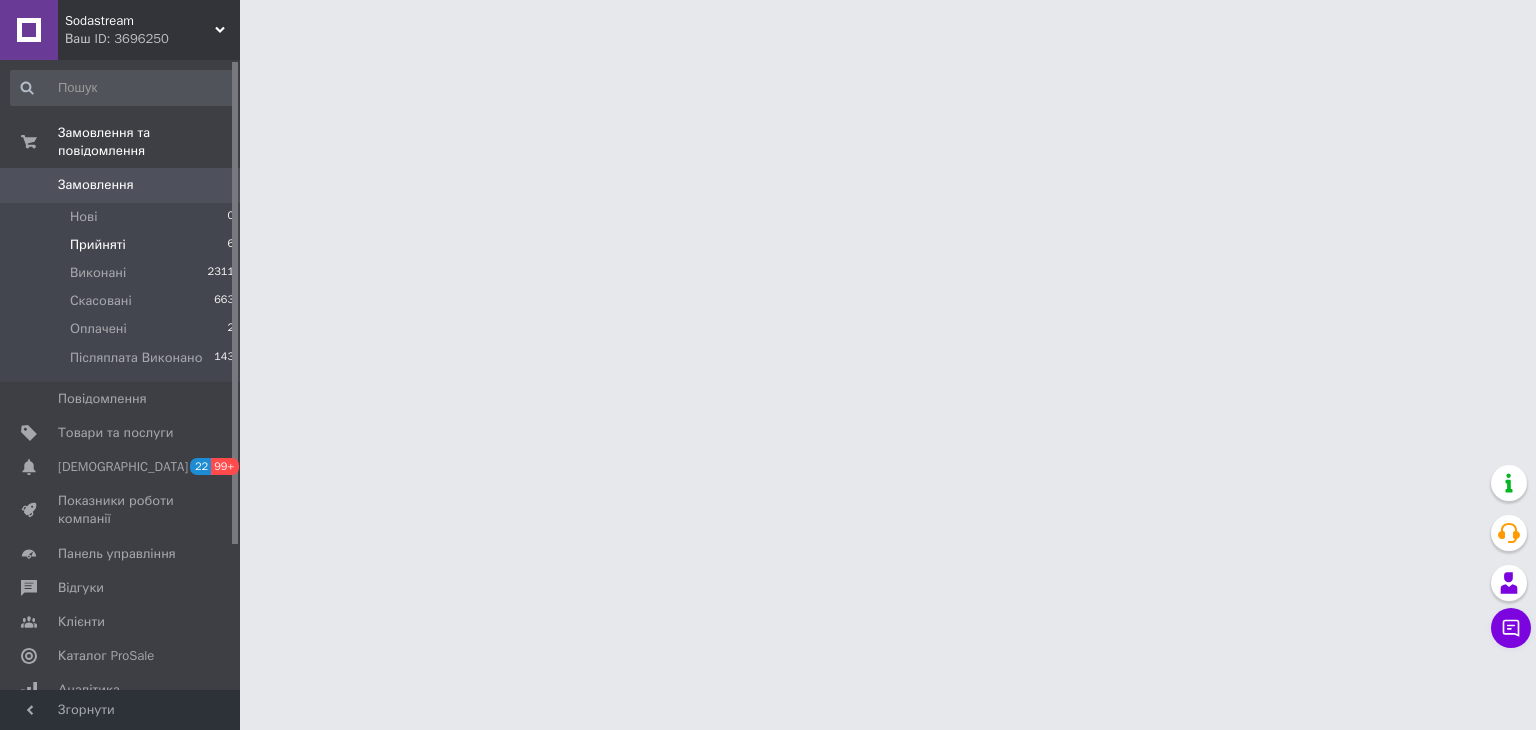 click on "Прийняті" at bounding box center (98, 245) 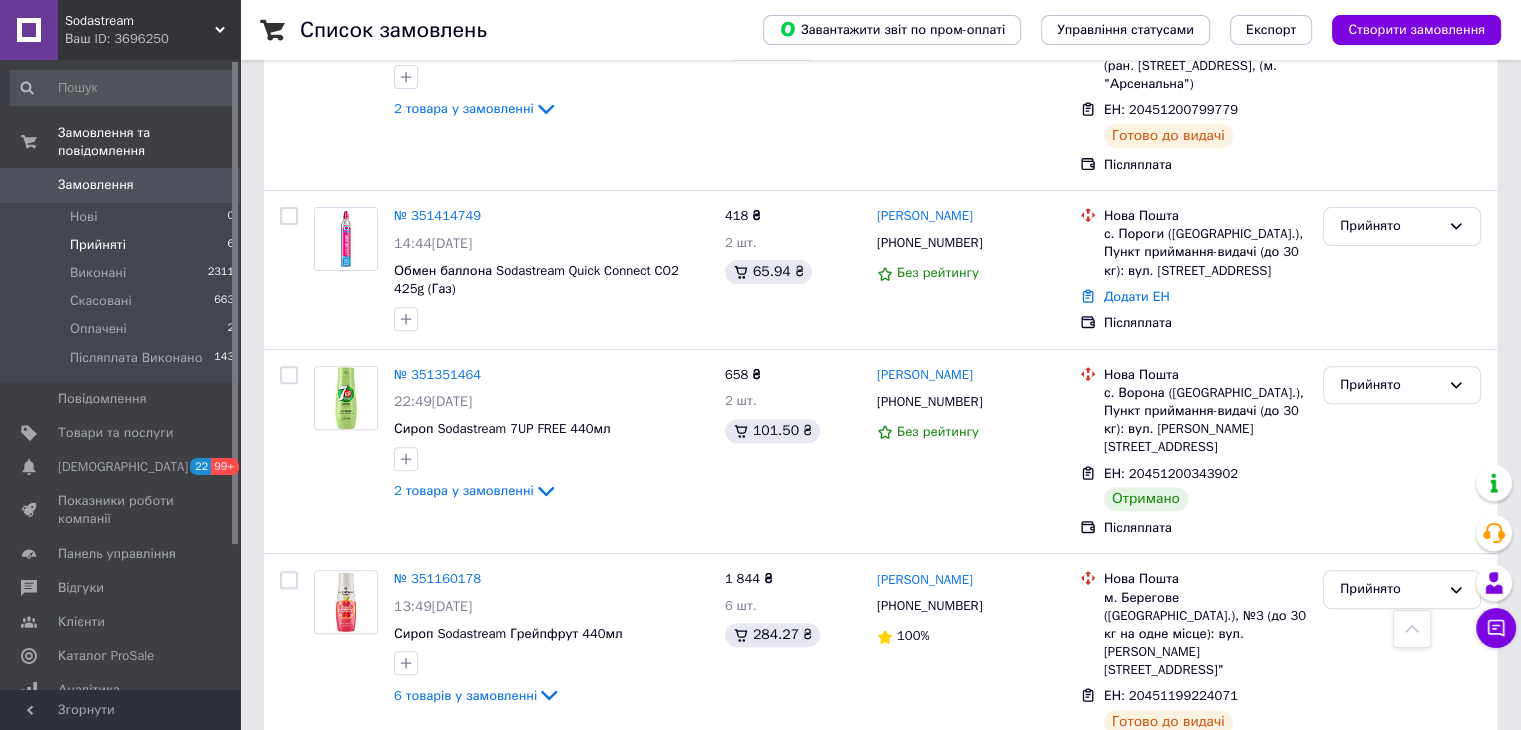 scroll, scrollTop: 646, scrollLeft: 0, axis: vertical 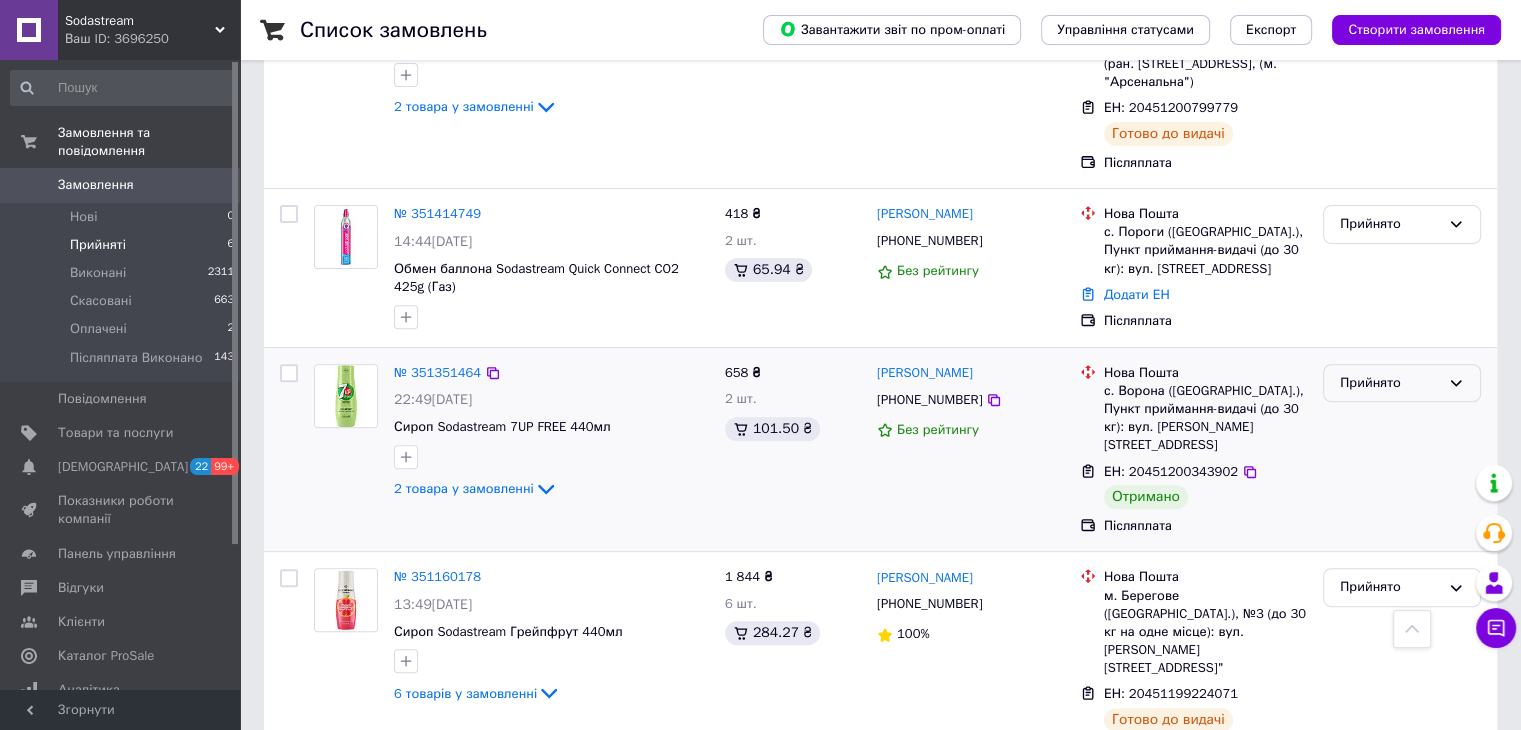click on "Прийнято" at bounding box center [1390, 383] 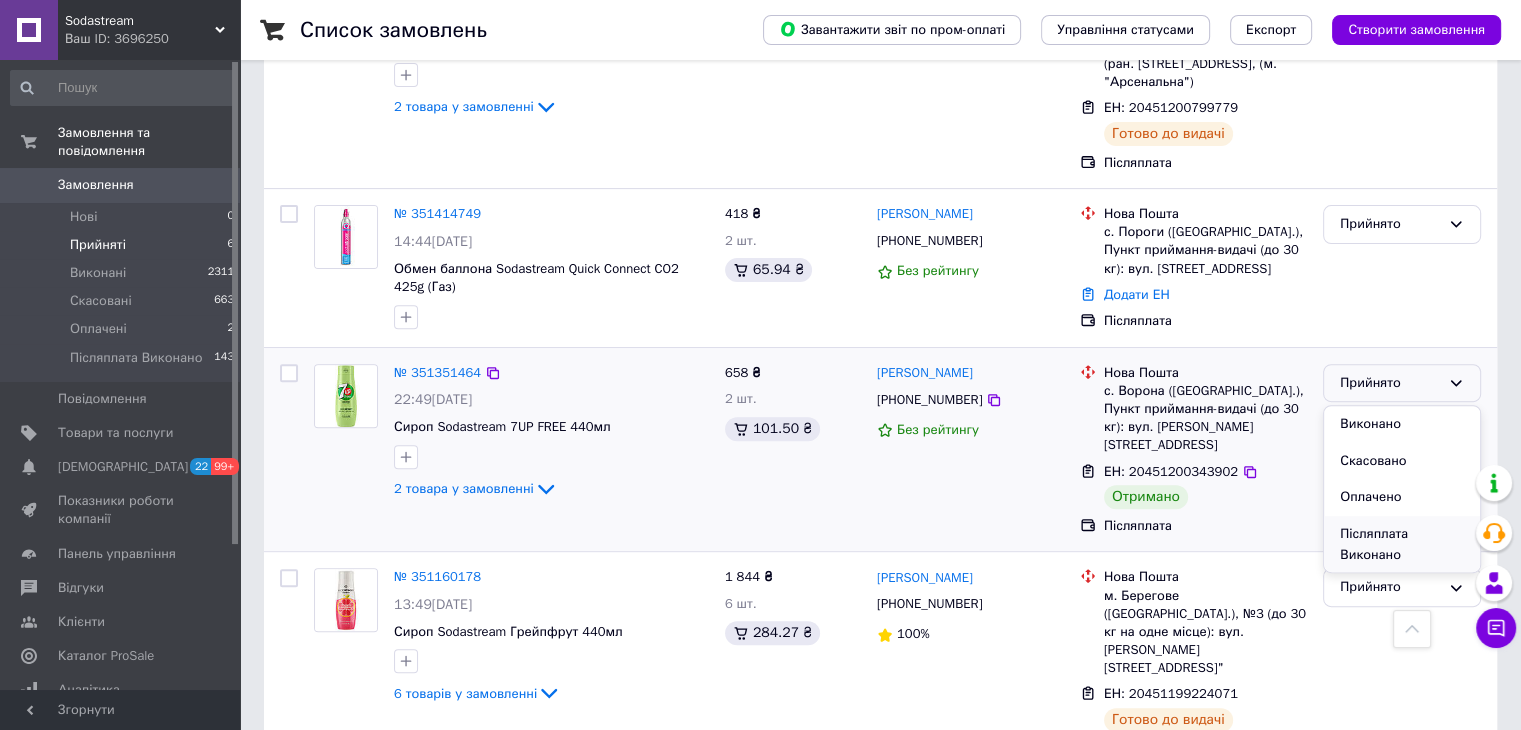 click on "Післяплата Виконано" at bounding box center (1402, 544) 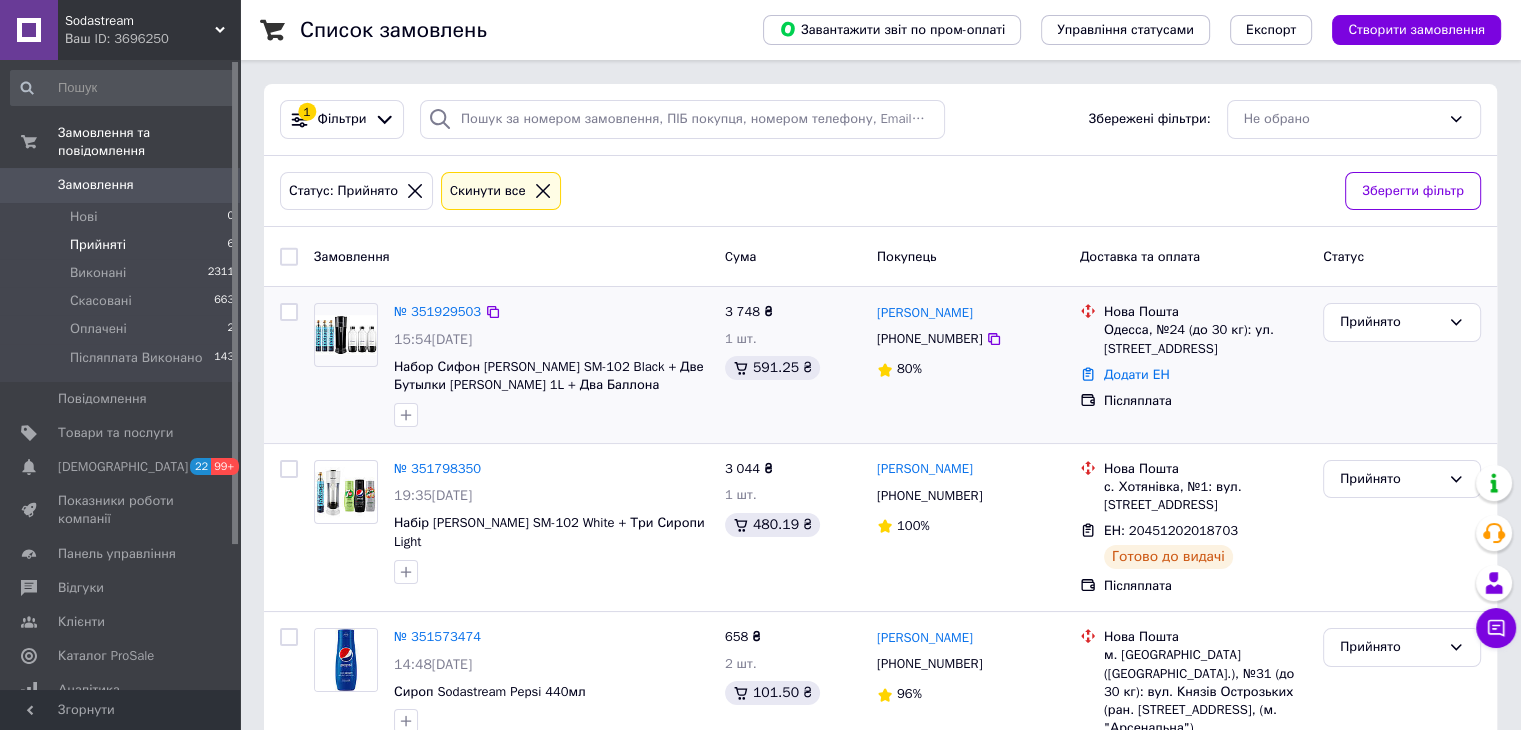 scroll, scrollTop: 0, scrollLeft: 0, axis: both 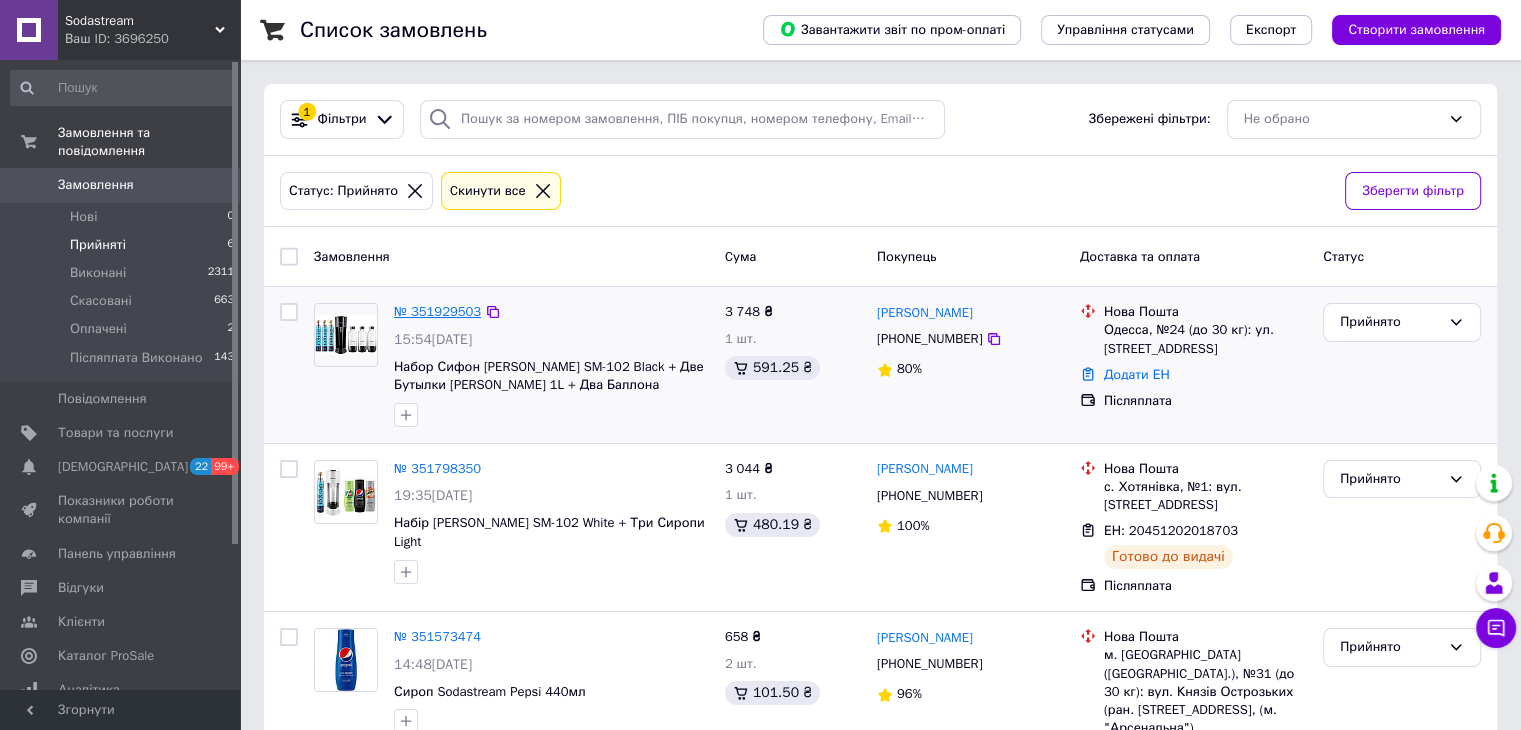 click on "№ 351929503" at bounding box center (437, 311) 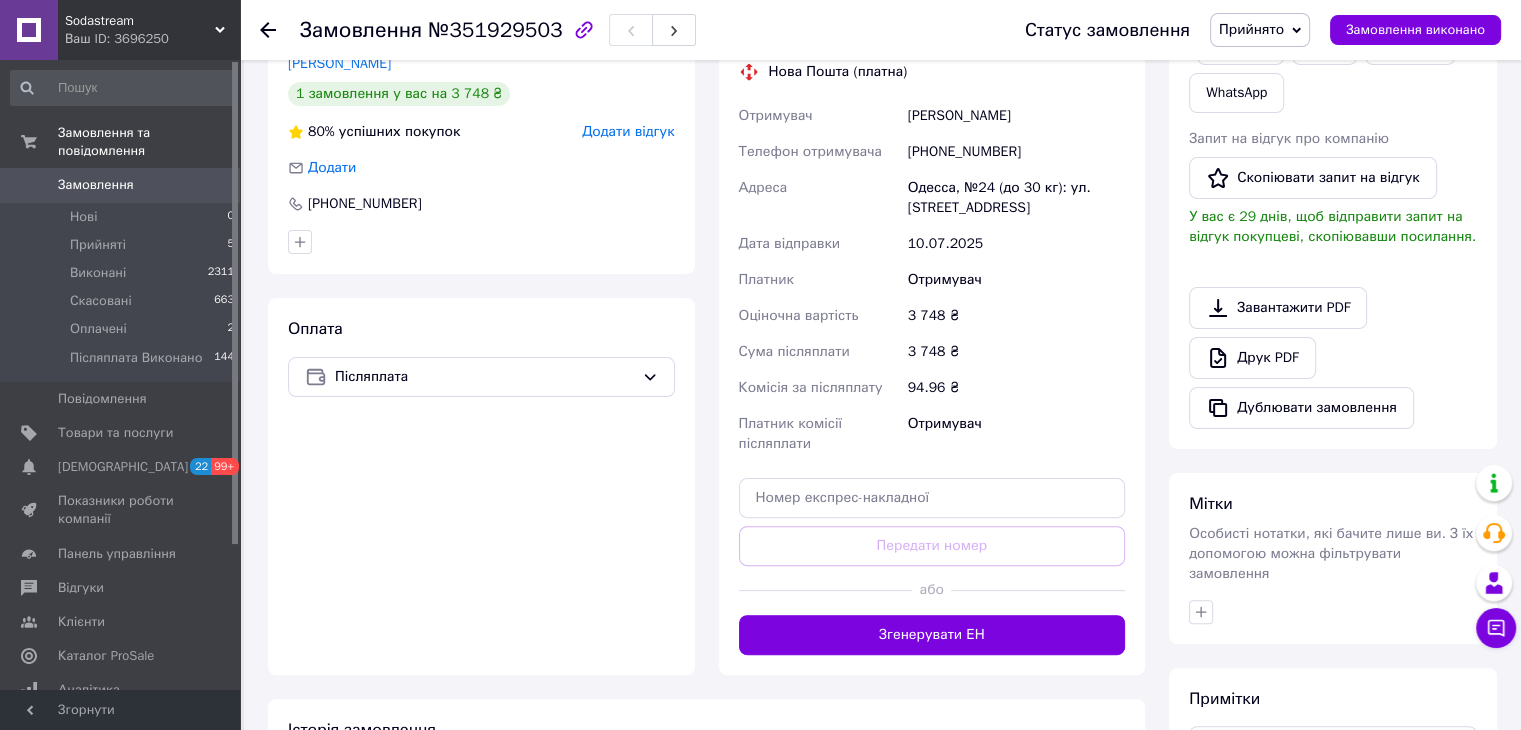 scroll, scrollTop: 668, scrollLeft: 0, axis: vertical 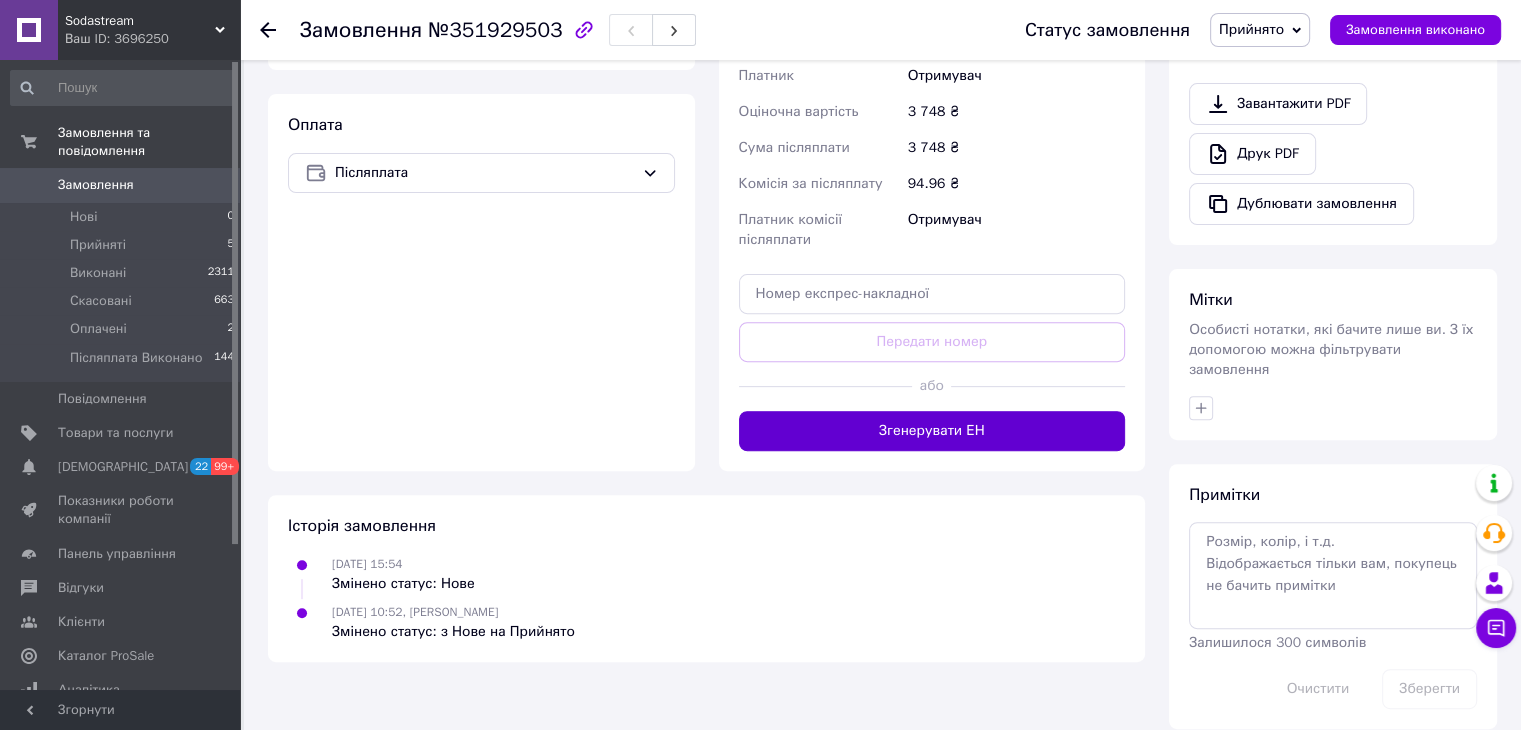 click on "Згенерувати ЕН" at bounding box center (932, 431) 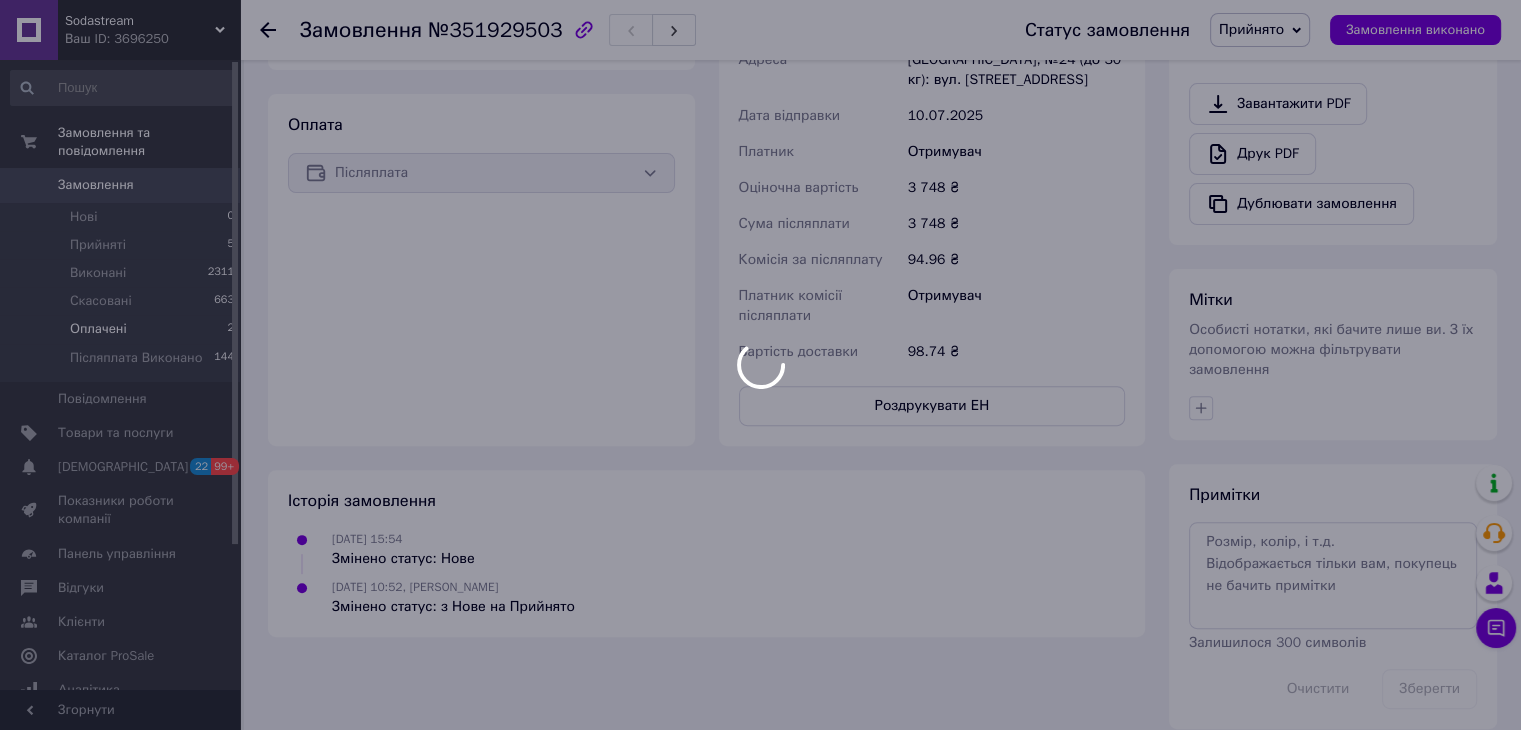 click at bounding box center (760, 365) 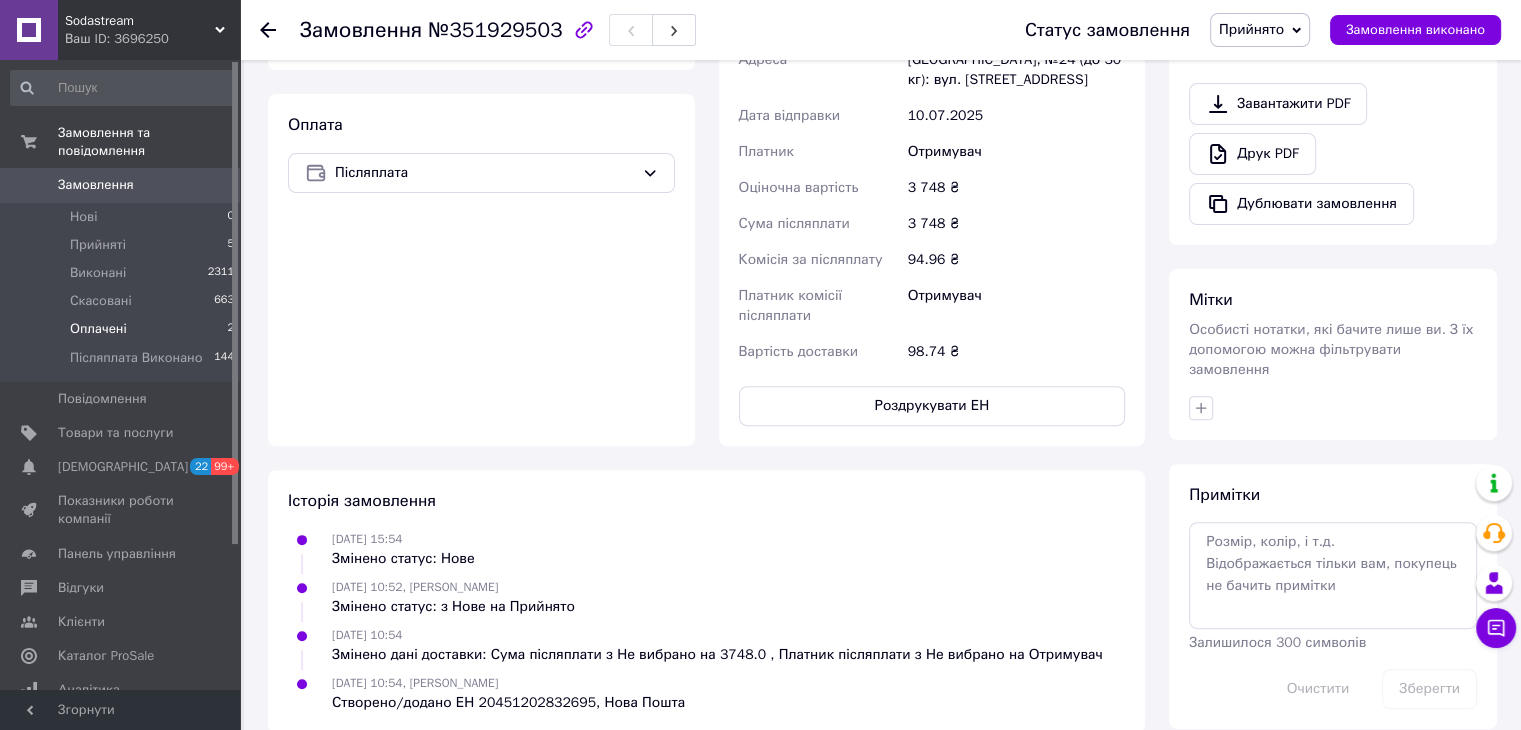 click on "Оплачені" at bounding box center [98, 329] 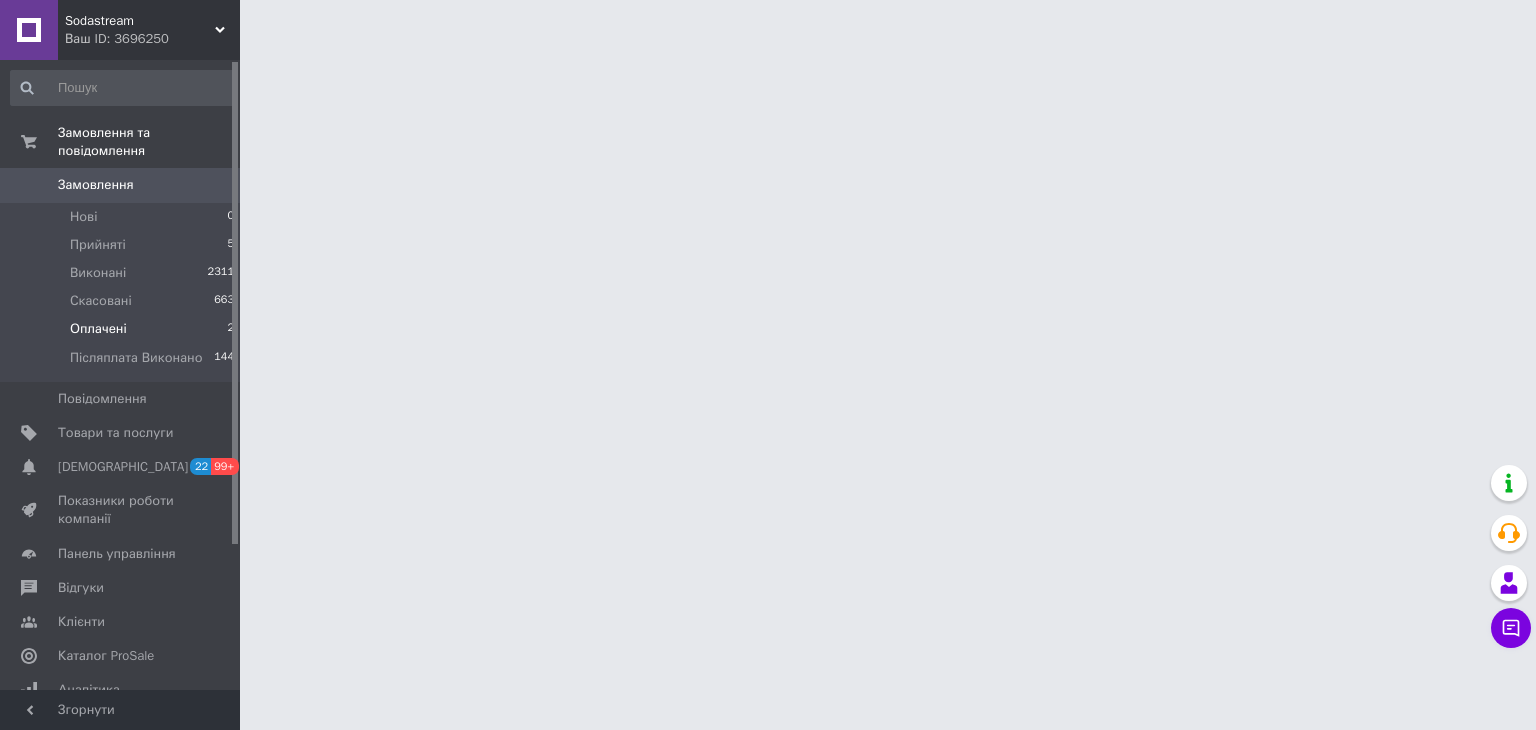 click on "Оплачені" at bounding box center (98, 329) 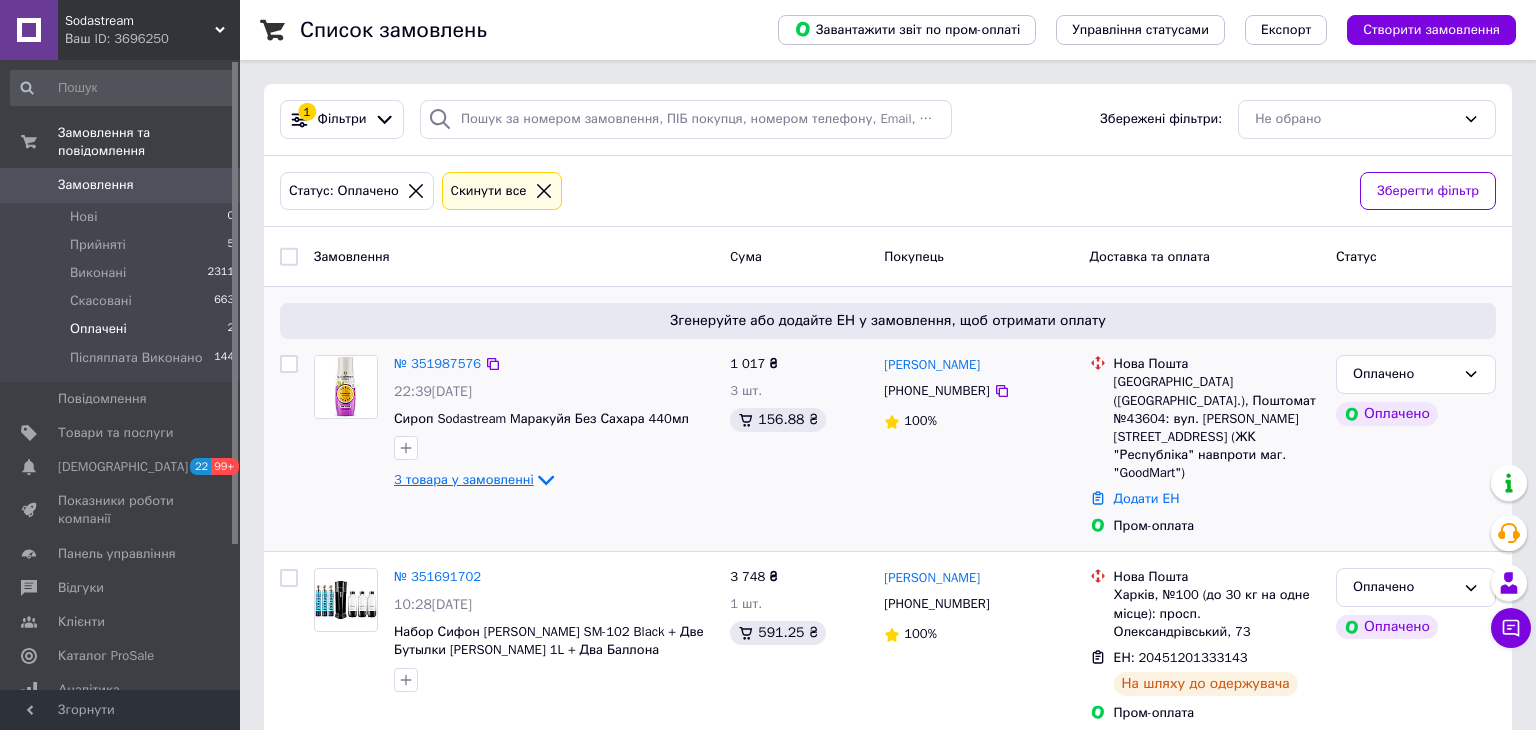 click on "3 товара у замовленні" at bounding box center [464, 479] 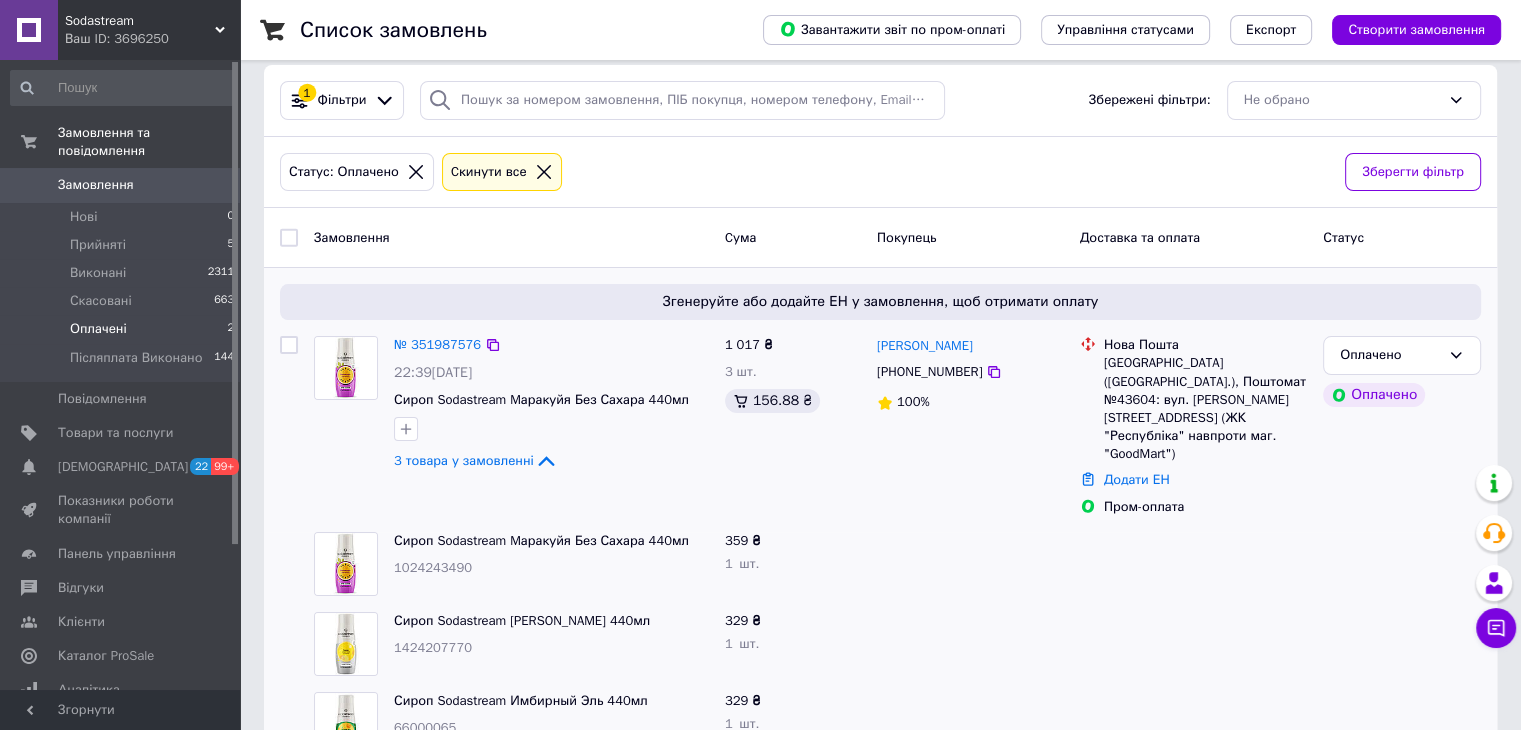 scroll, scrollTop: 0, scrollLeft: 0, axis: both 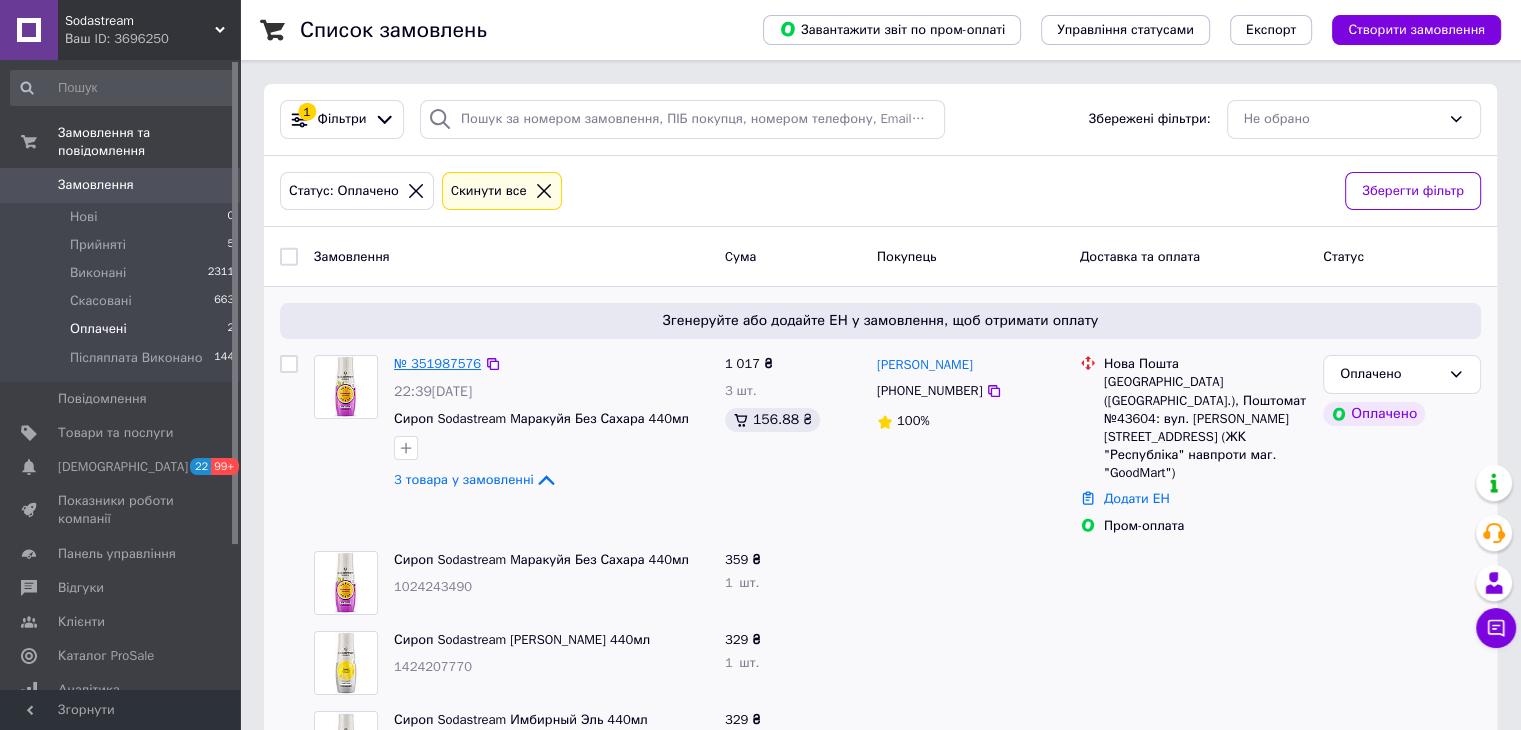 click on "№ 351987576" at bounding box center (437, 363) 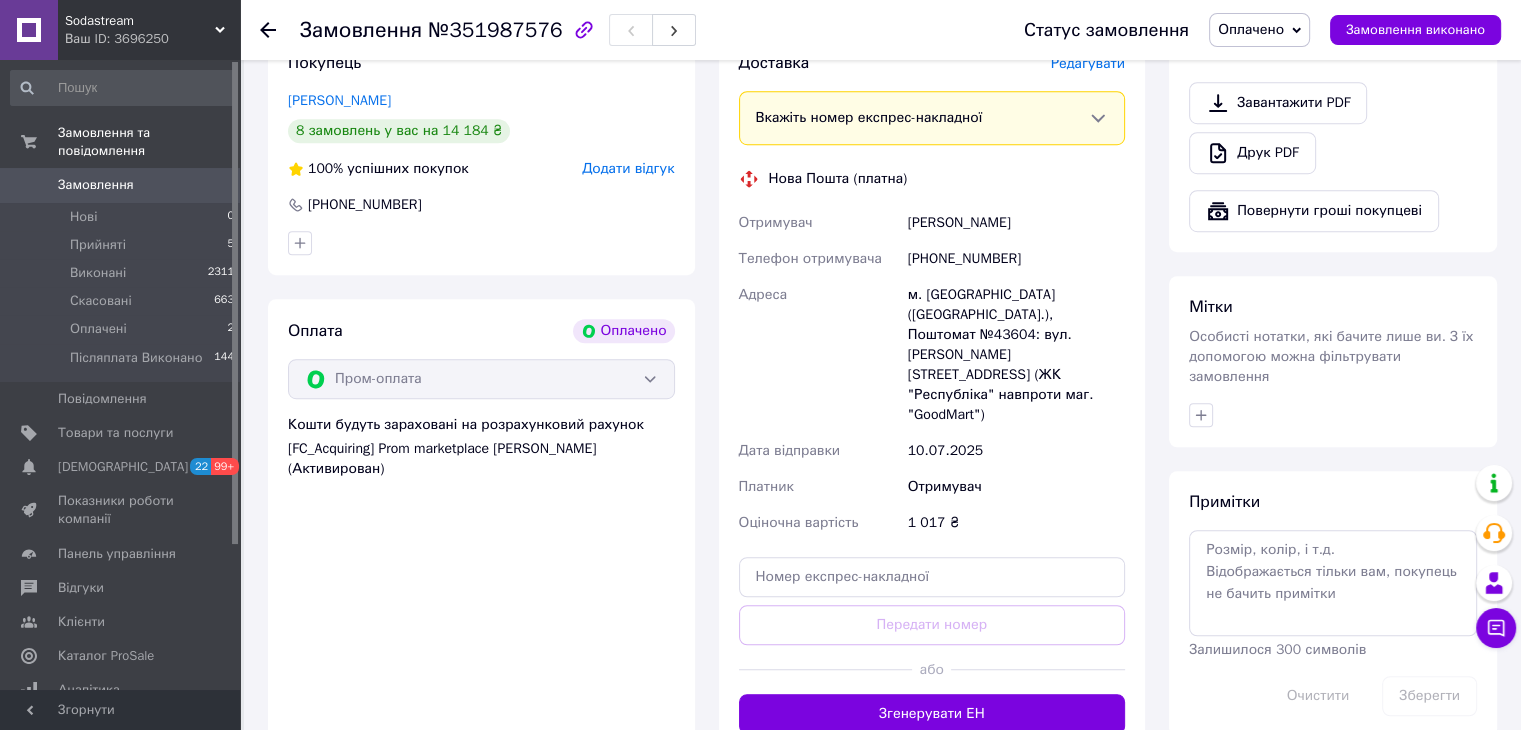 scroll, scrollTop: 1300, scrollLeft: 0, axis: vertical 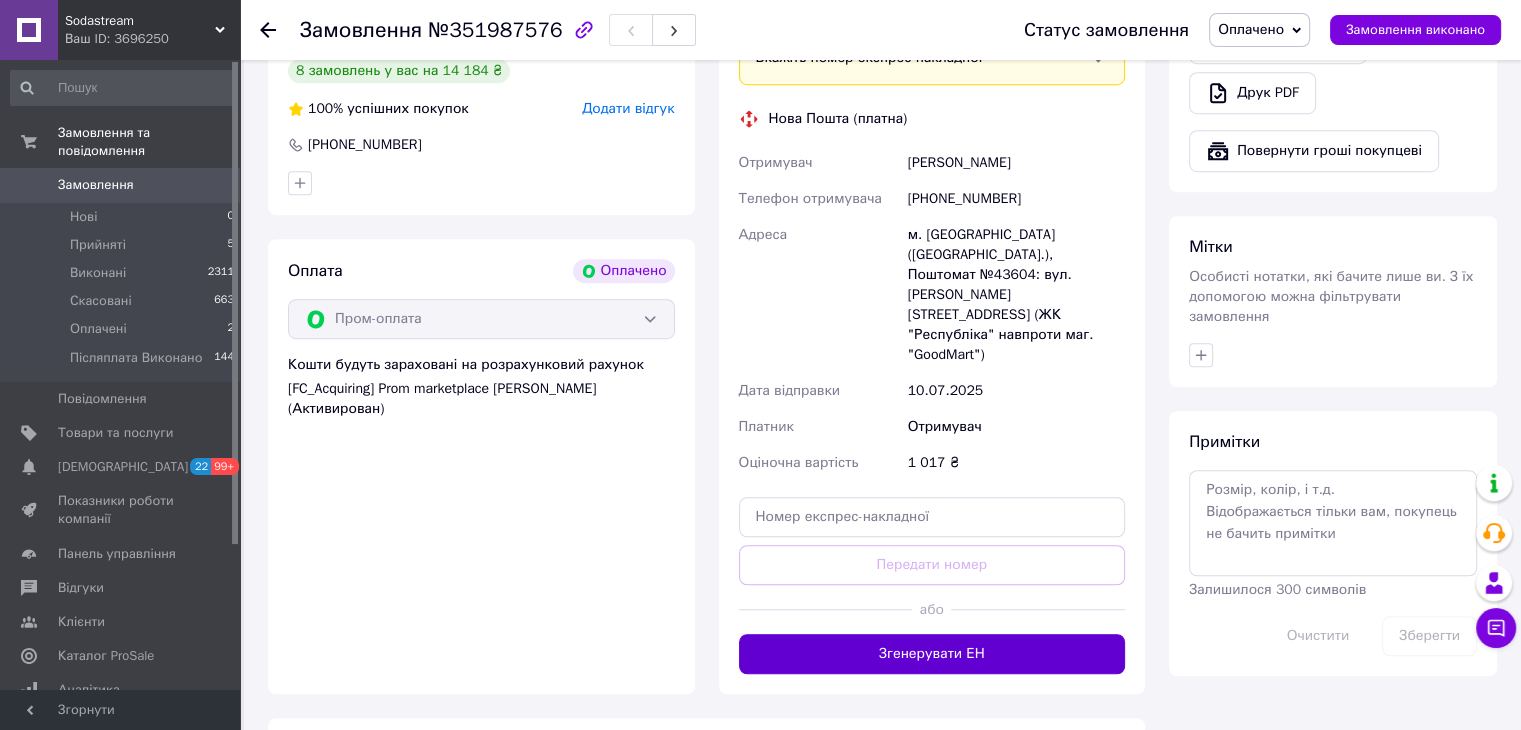 click on "Згенерувати ЕН" at bounding box center (932, 654) 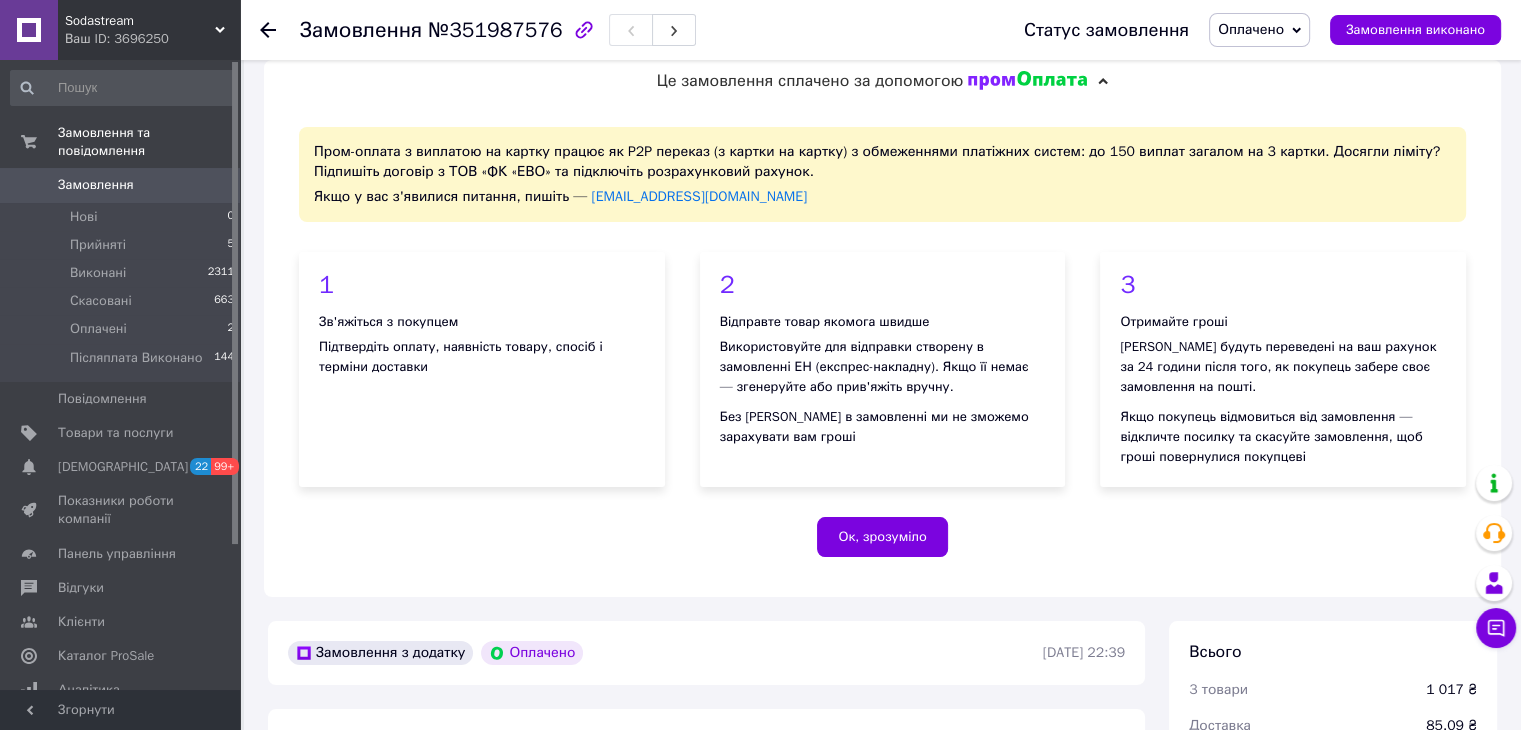 scroll, scrollTop: 0, scrollLeft: 0, axis: both 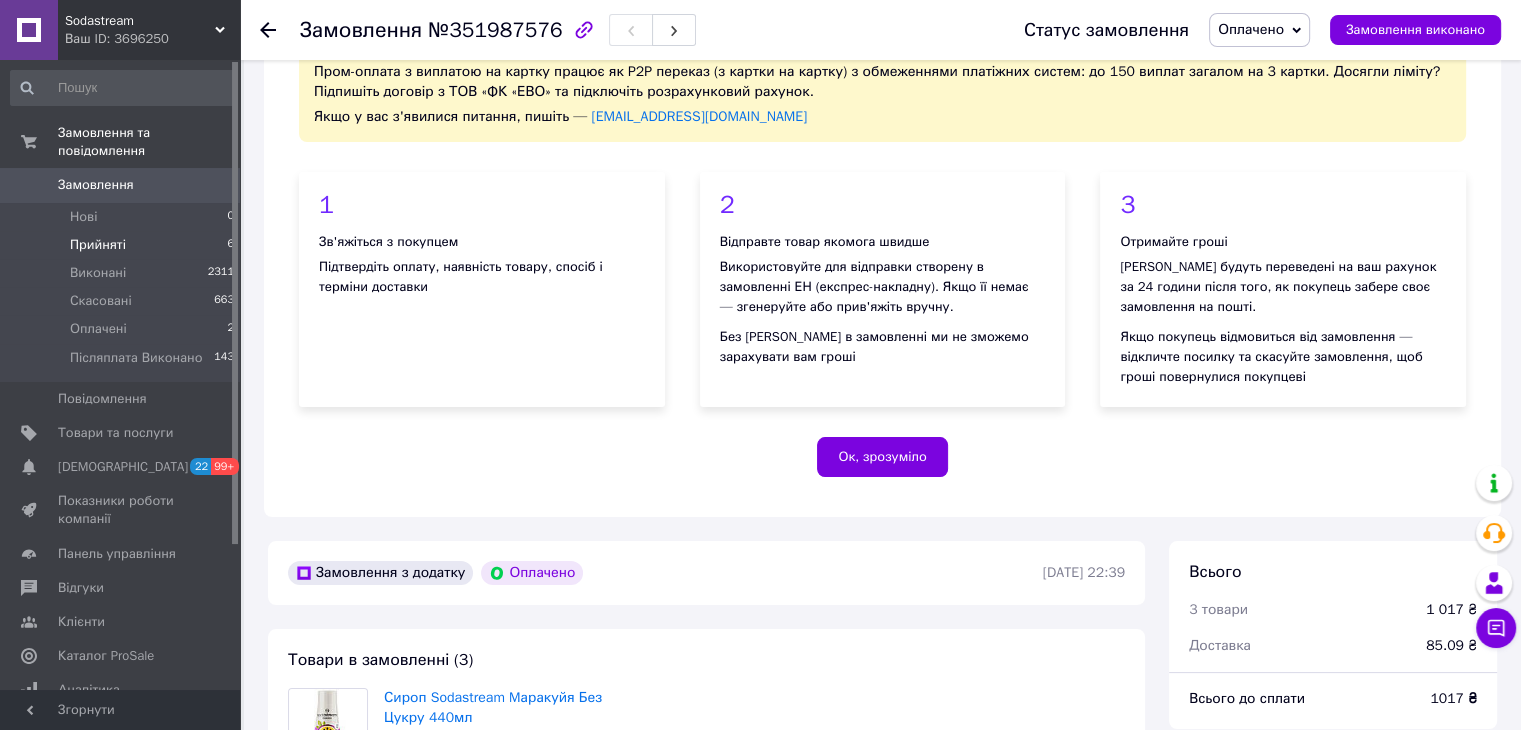 click on "Прийняті 6" at bounding box center (123, 245) 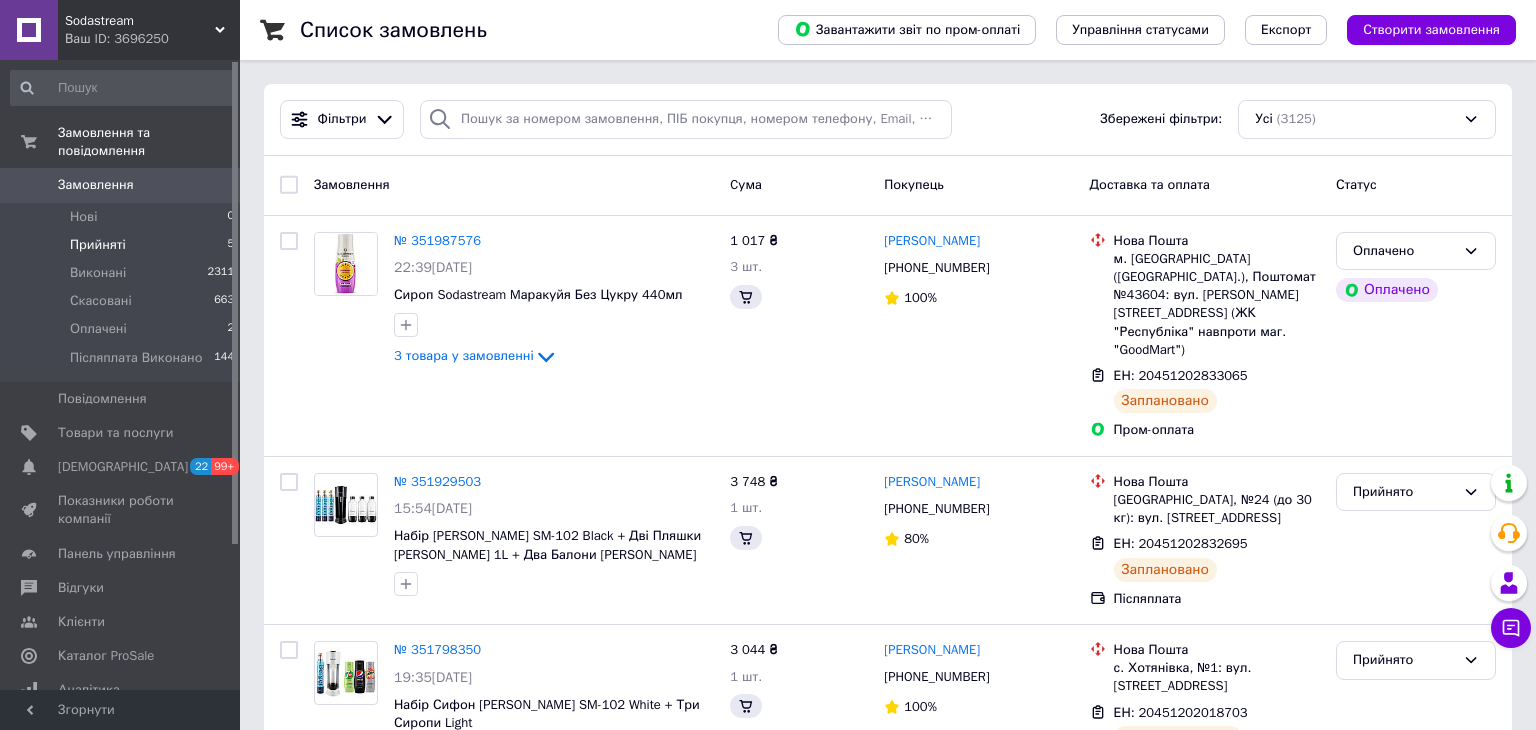 click on "Прийняті" at bounding box center [98, 245] 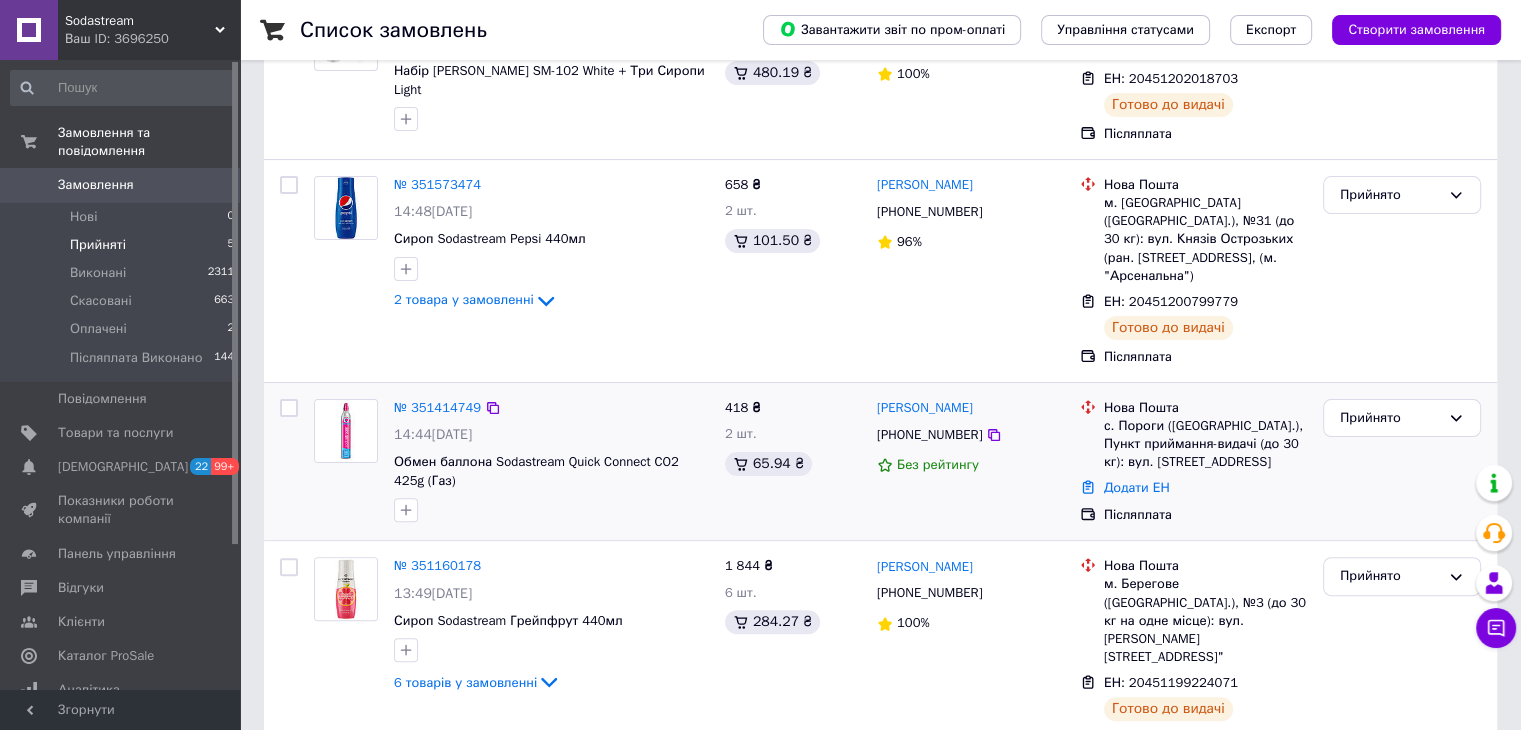 scroll, scrollTop: 472, scrollLeft: 0, axis: vertical 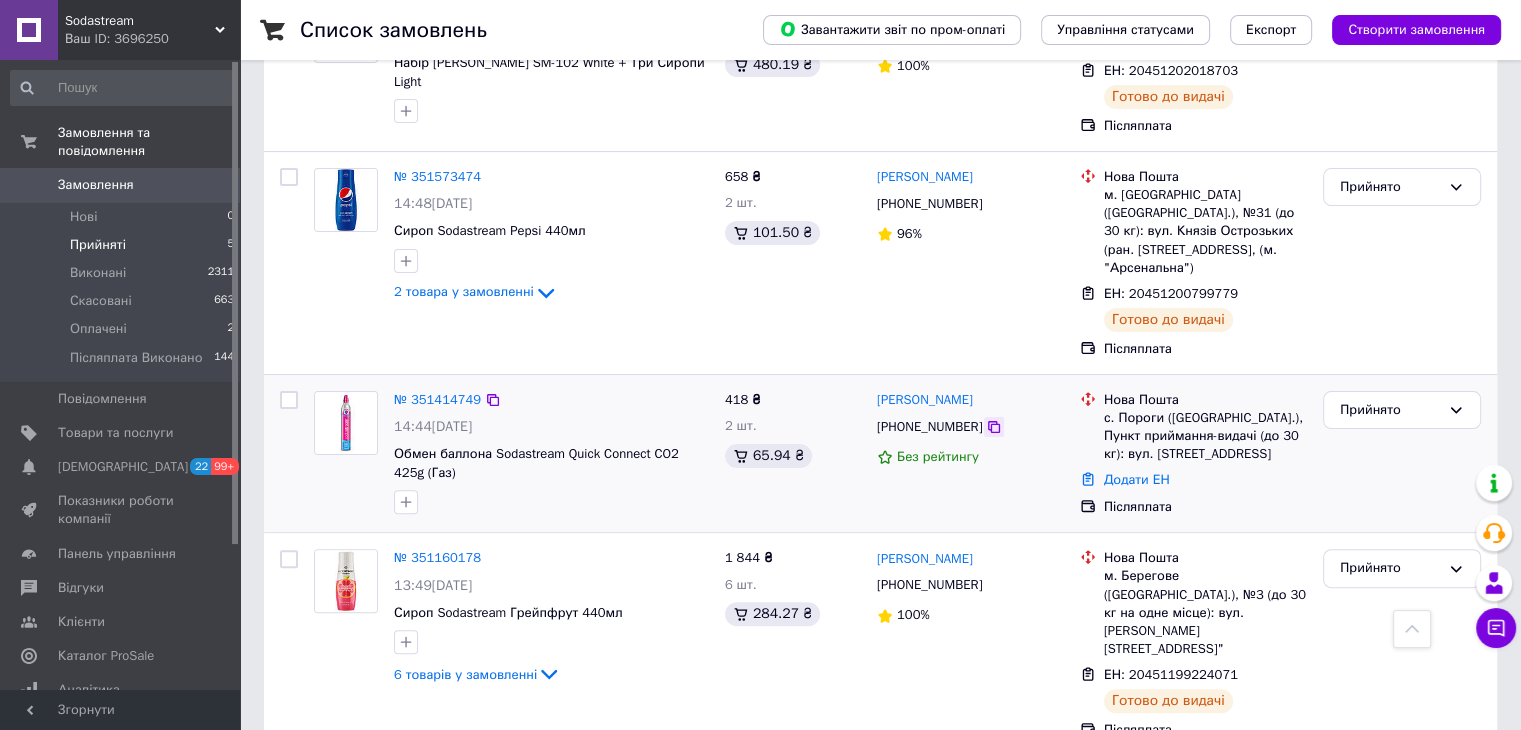 click 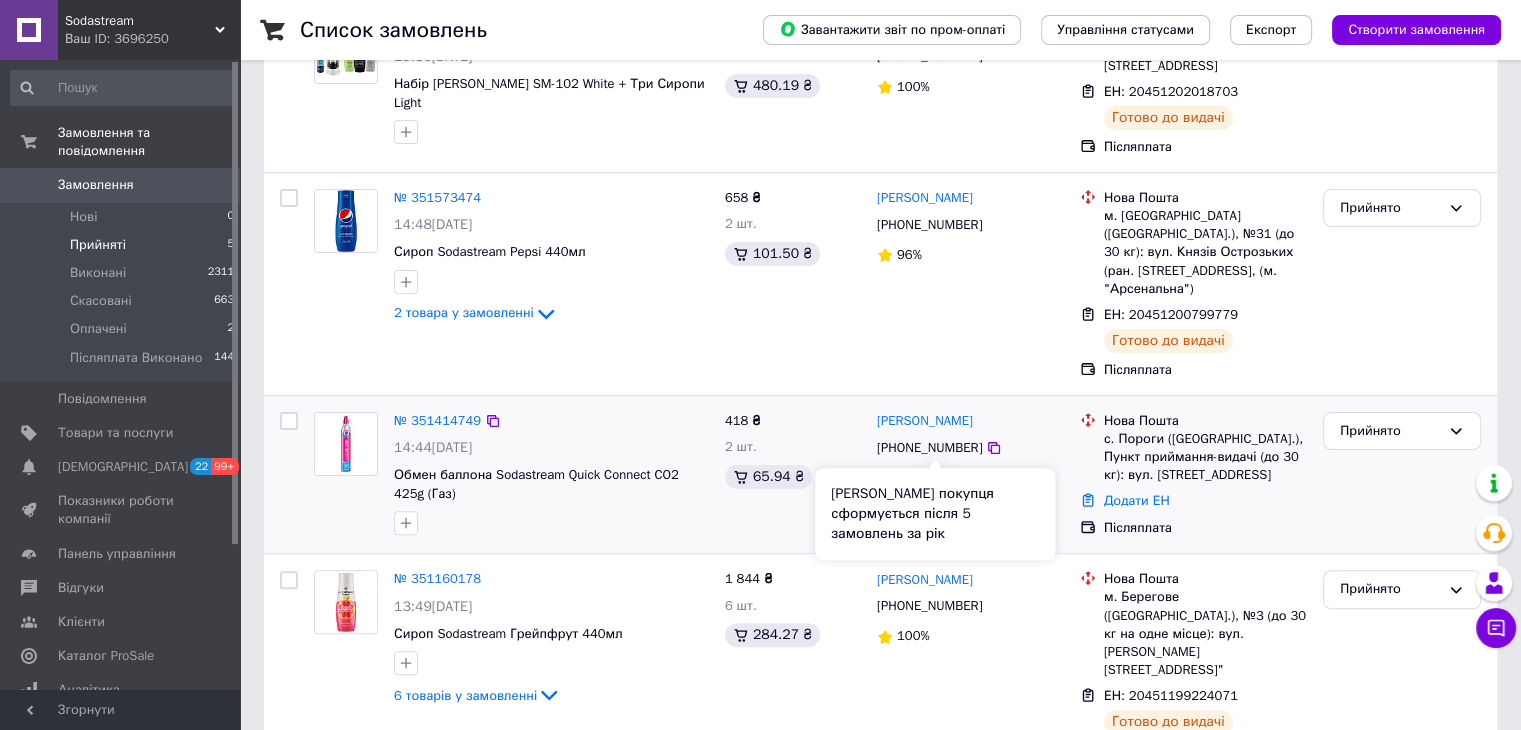 scroll, scrollTop: 472, scrollLeft: 0, axis: vertical 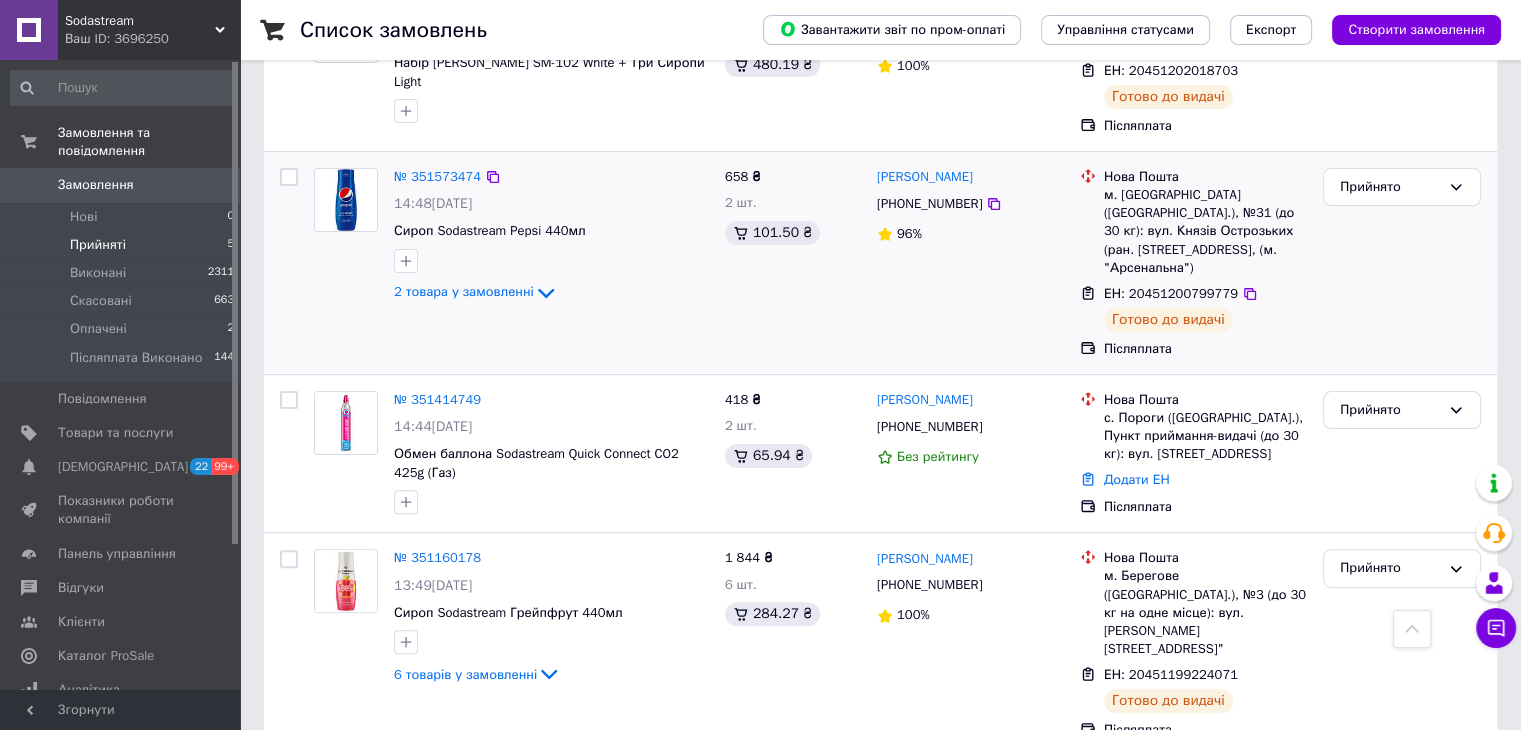 click at bounding box center [551, 261] 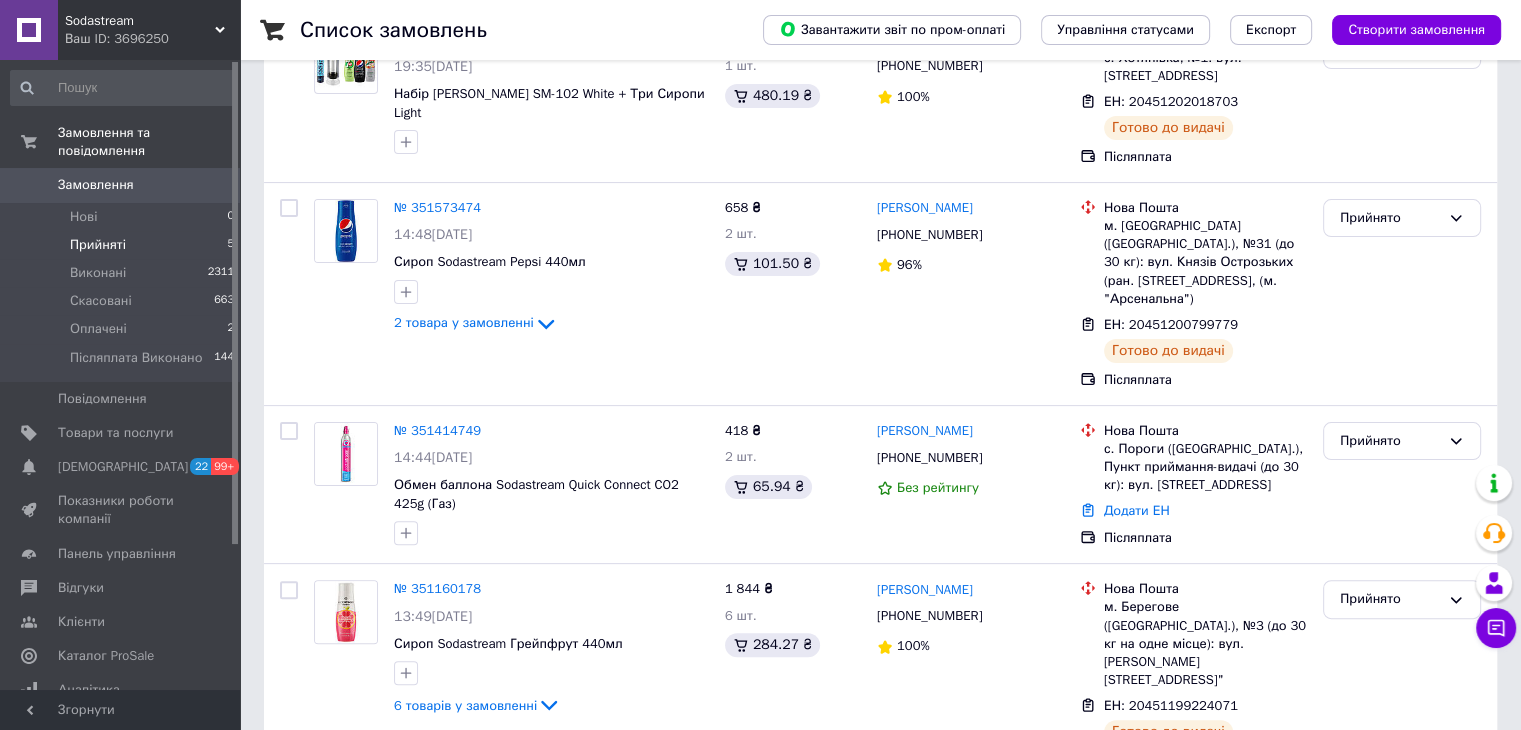 scroll, scrollTop: 472, scrollLeft: 0, axis: vertical 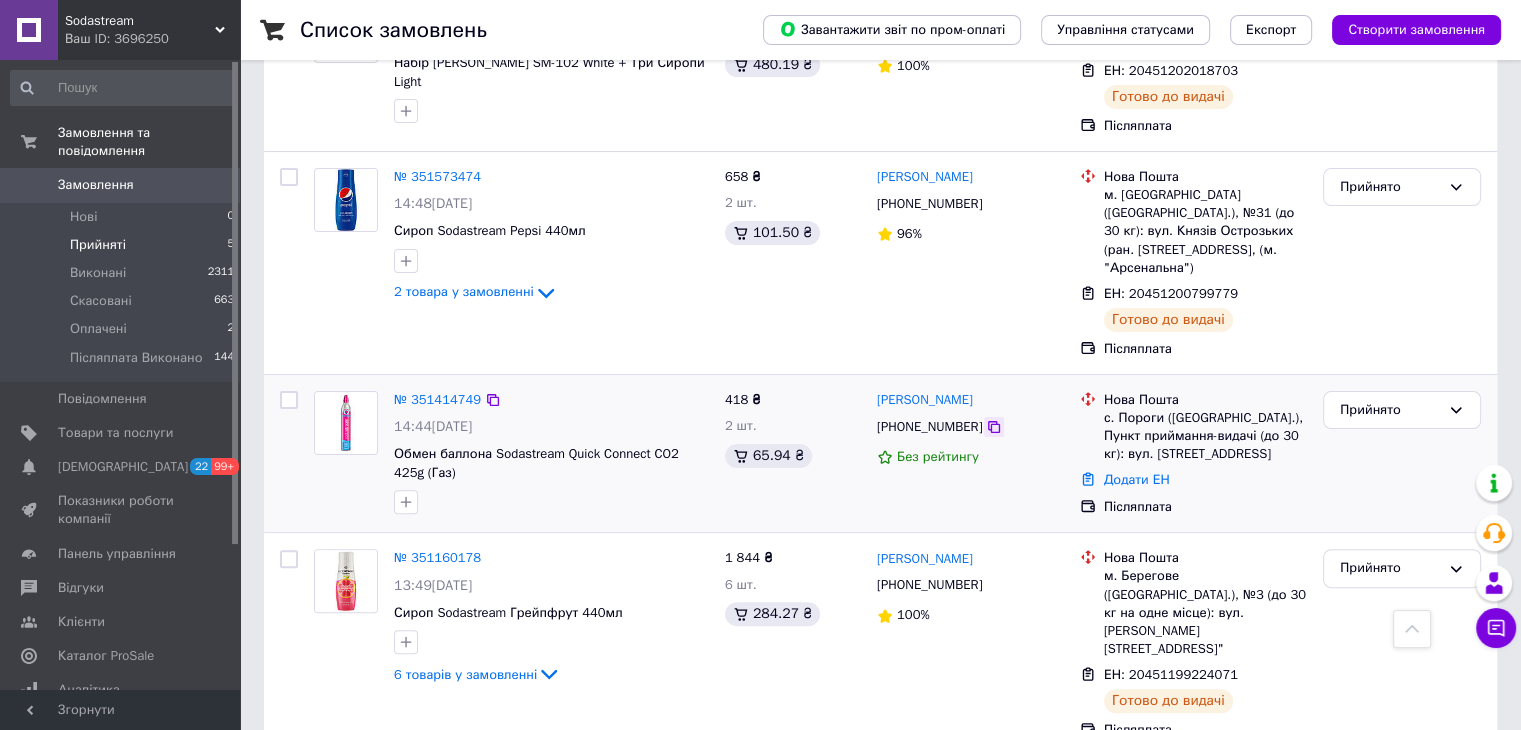 click 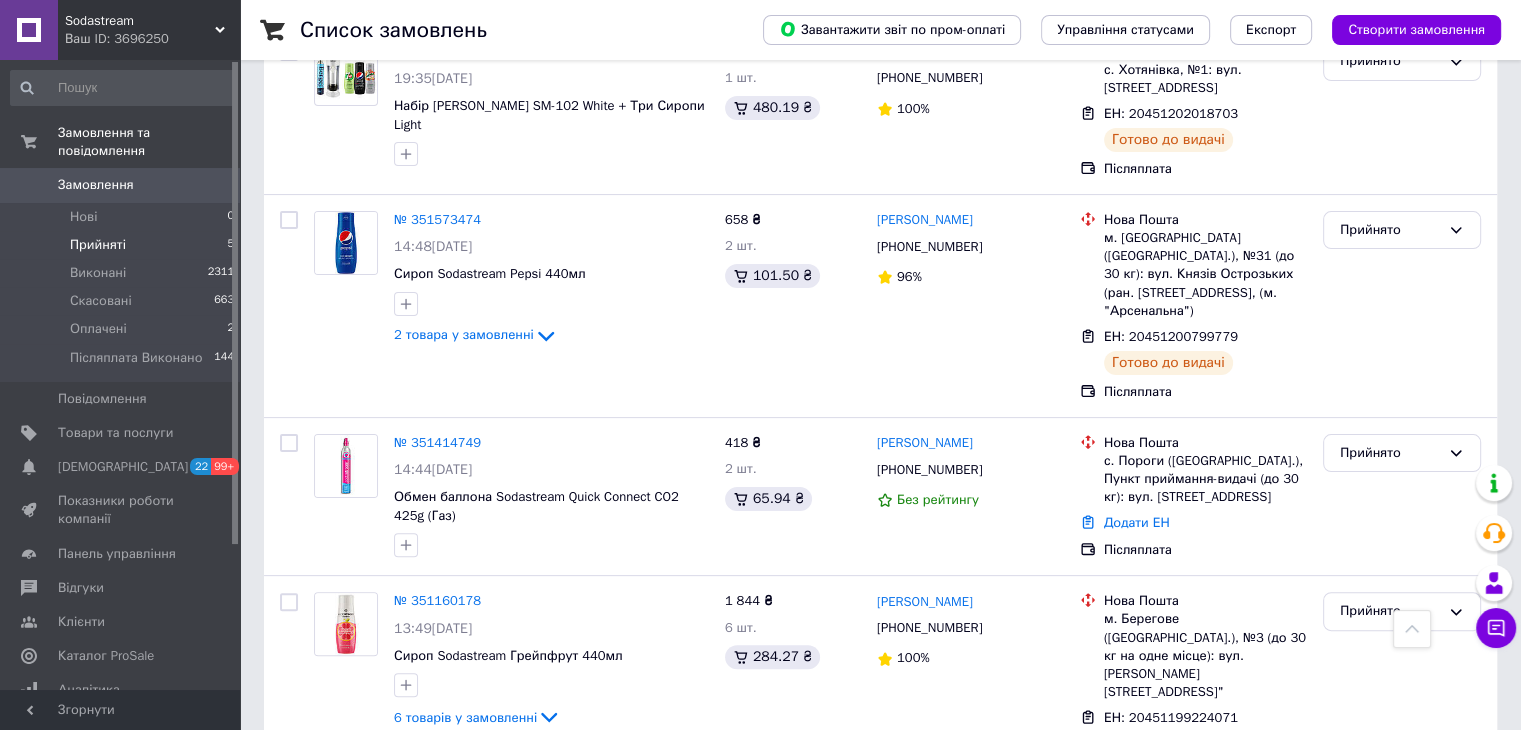 scroll, scrollTop: 472, scrollLeft: 0, axis: vertical 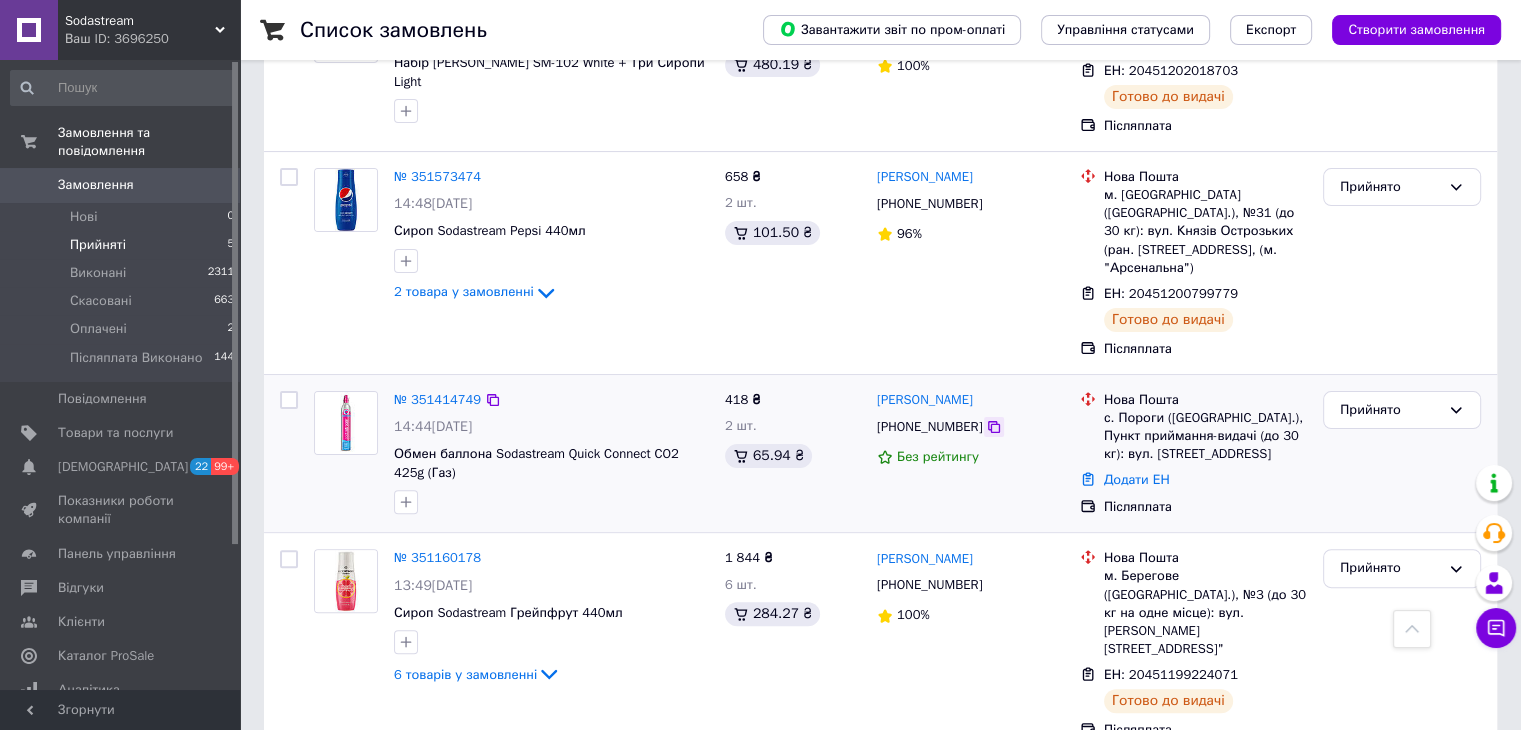 click 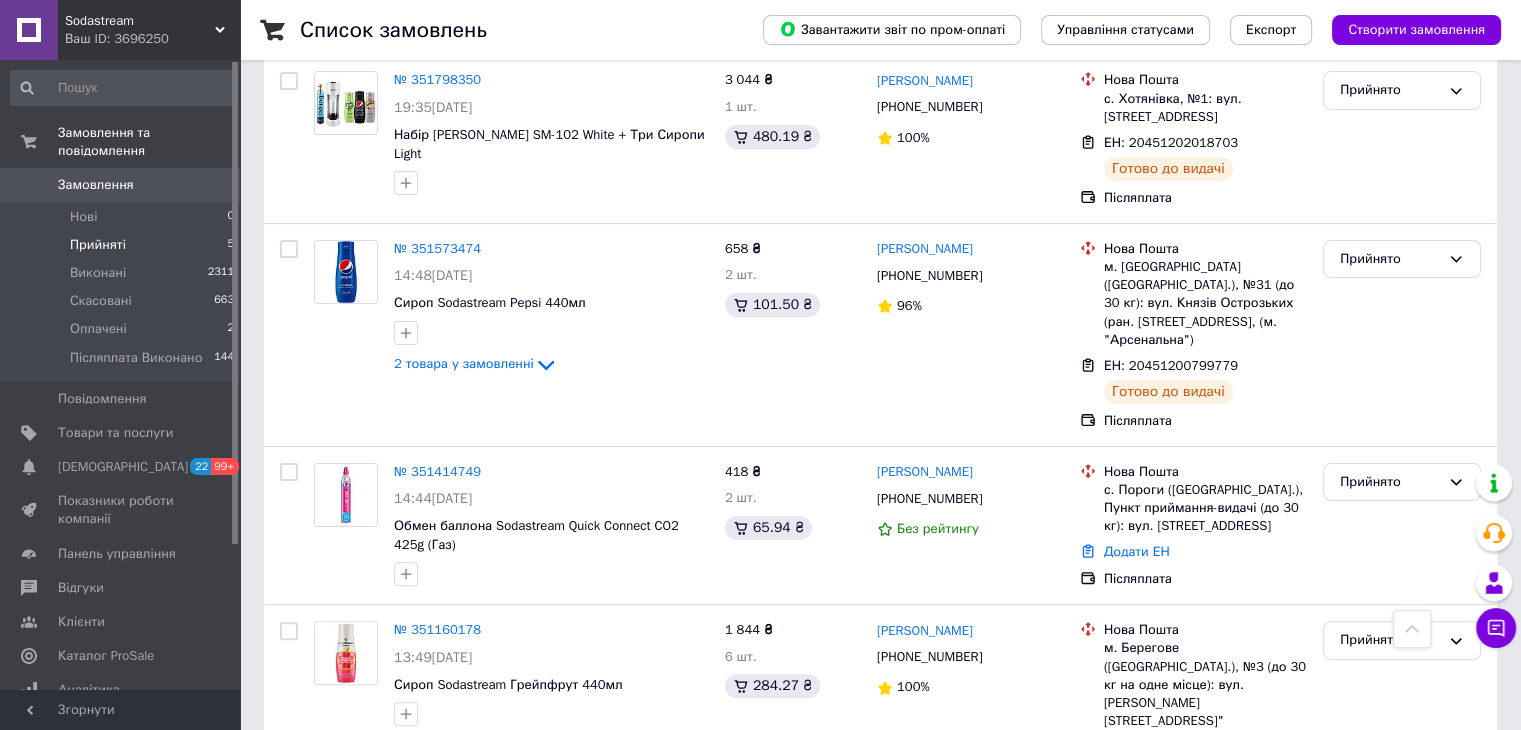 scroll, scrollTop: 172, scrollLeft: 0, axis: vertical 